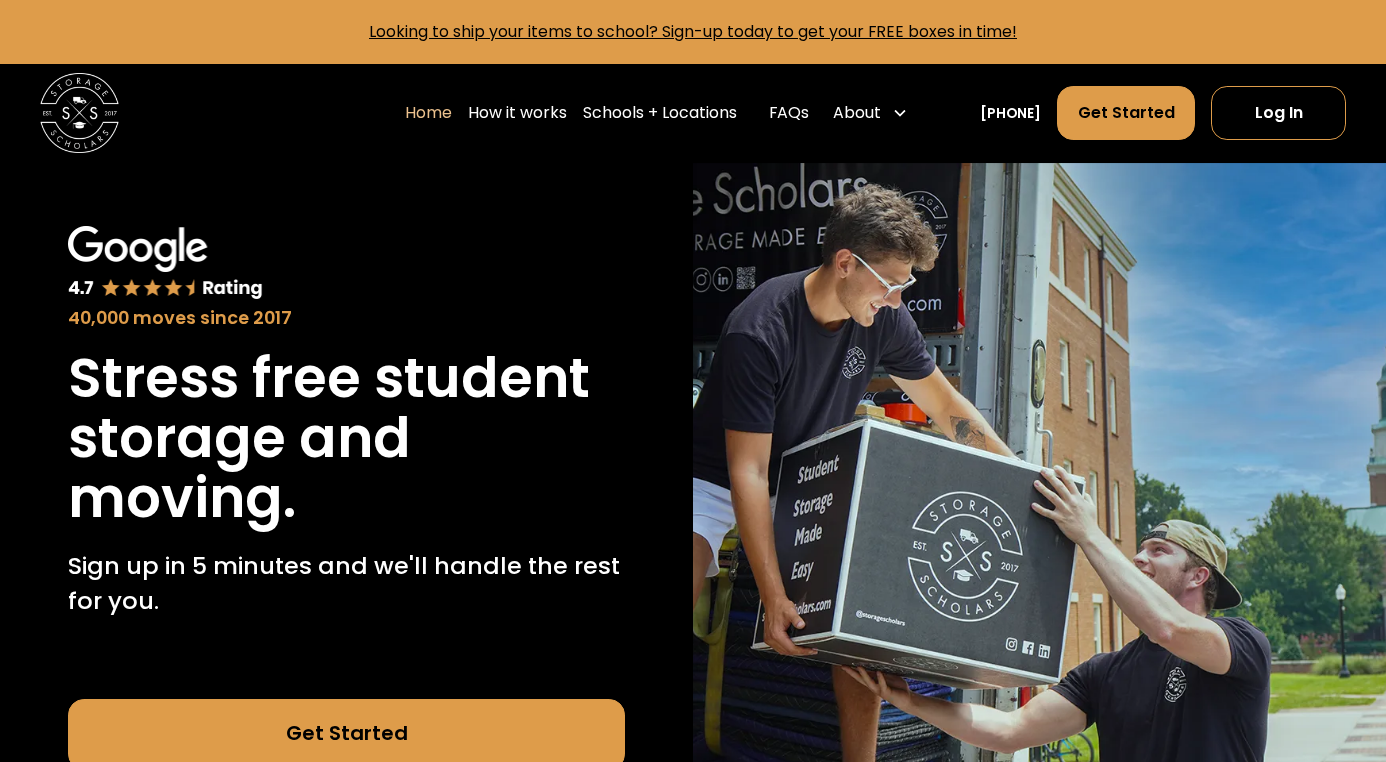 scroll, scrollTop: 0, scrollLeft: 0, axis: both 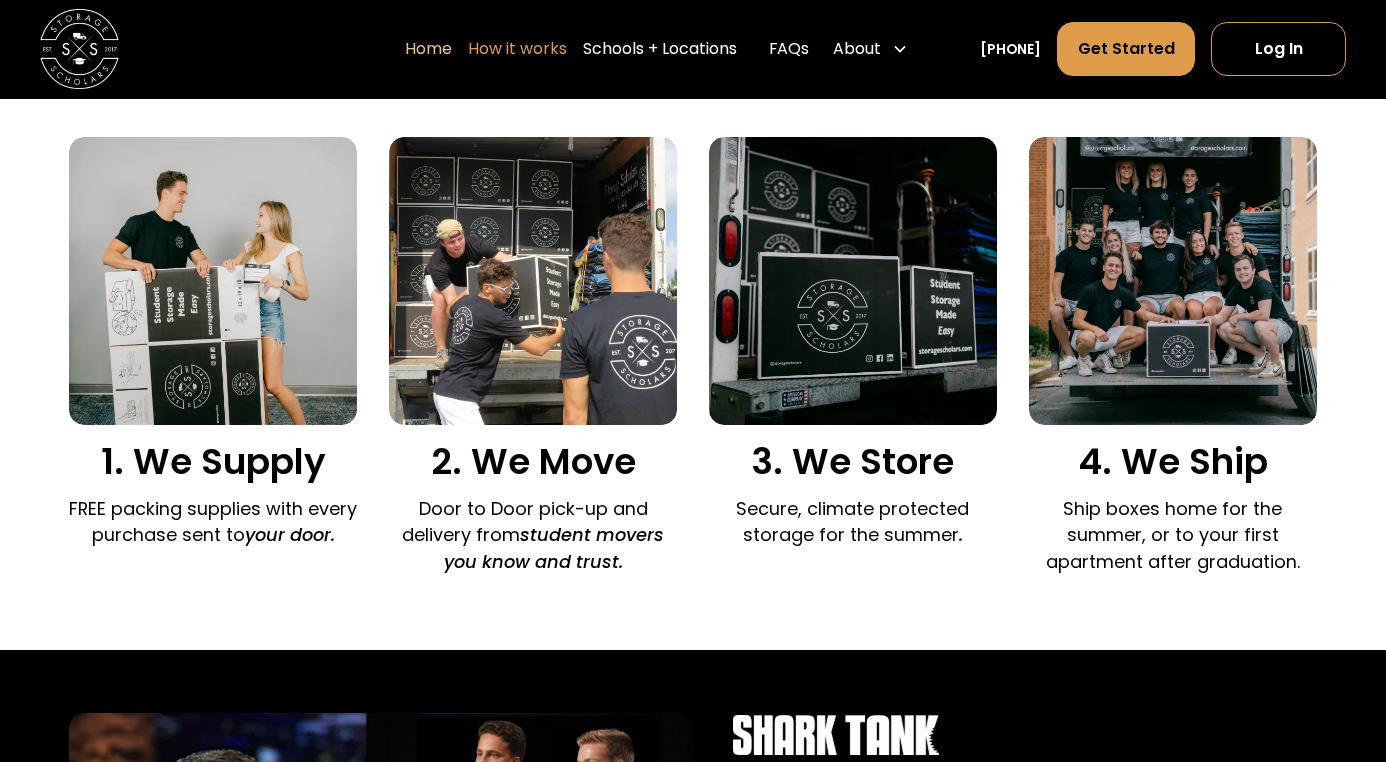 click on "How it works" at bounding box center (517, 50) 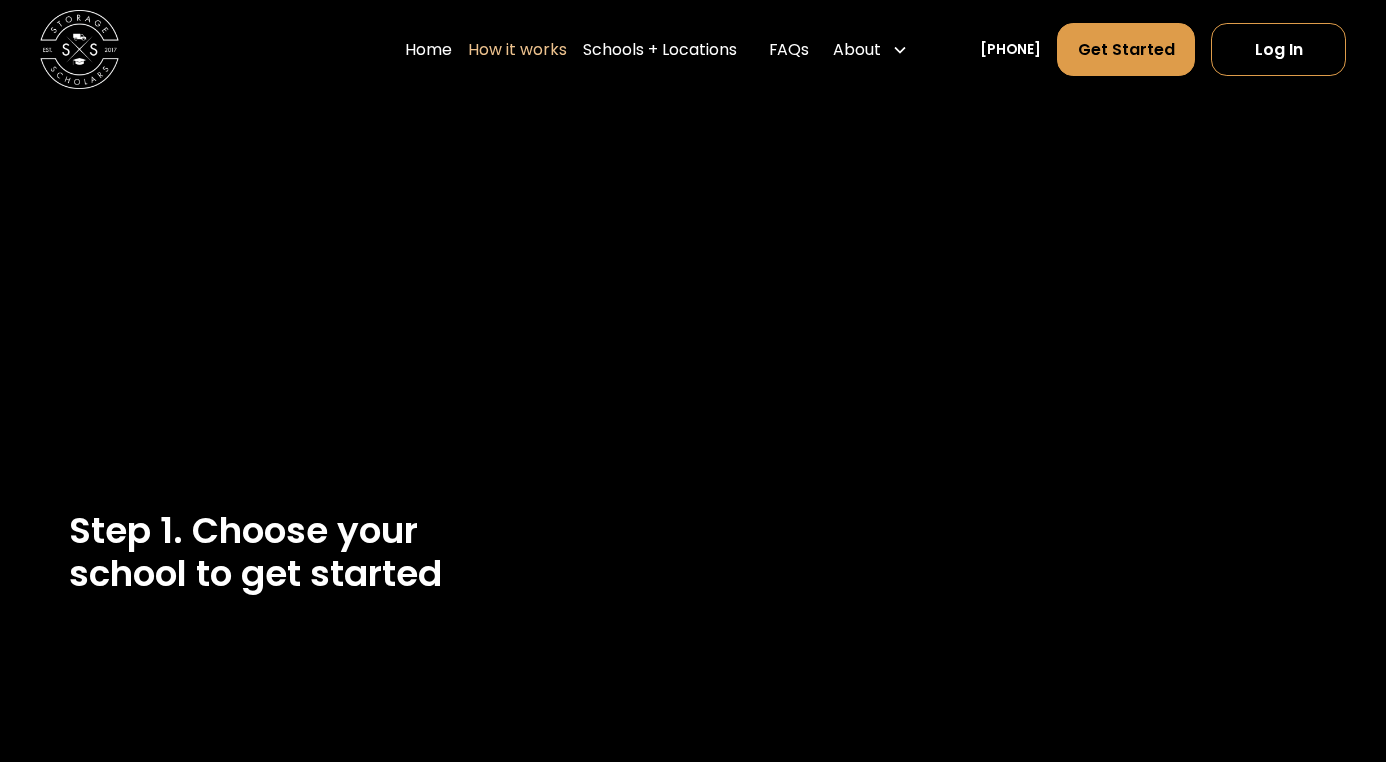 scroll, scrollTop: 0, scrollLeft: 0, axis: both 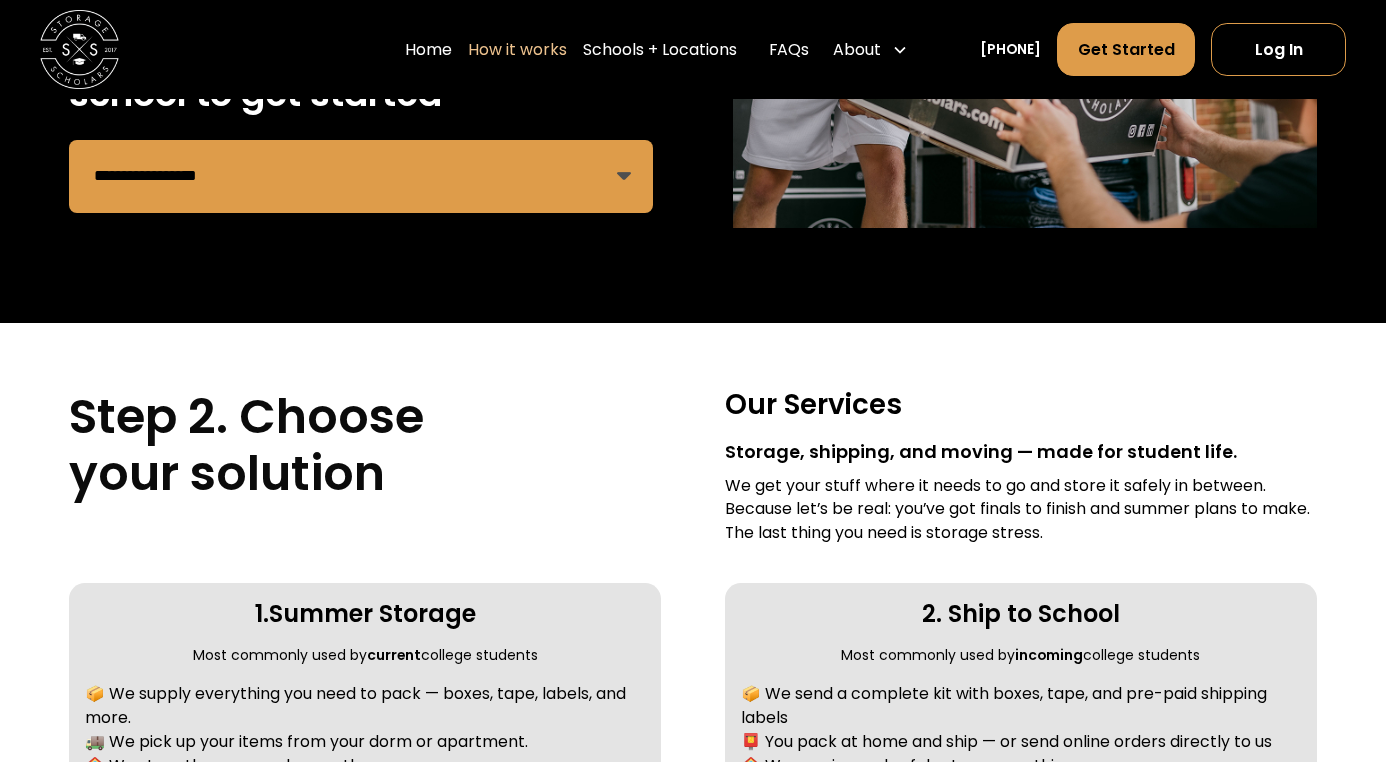 click on "**********" at bounding box center [361, 176] 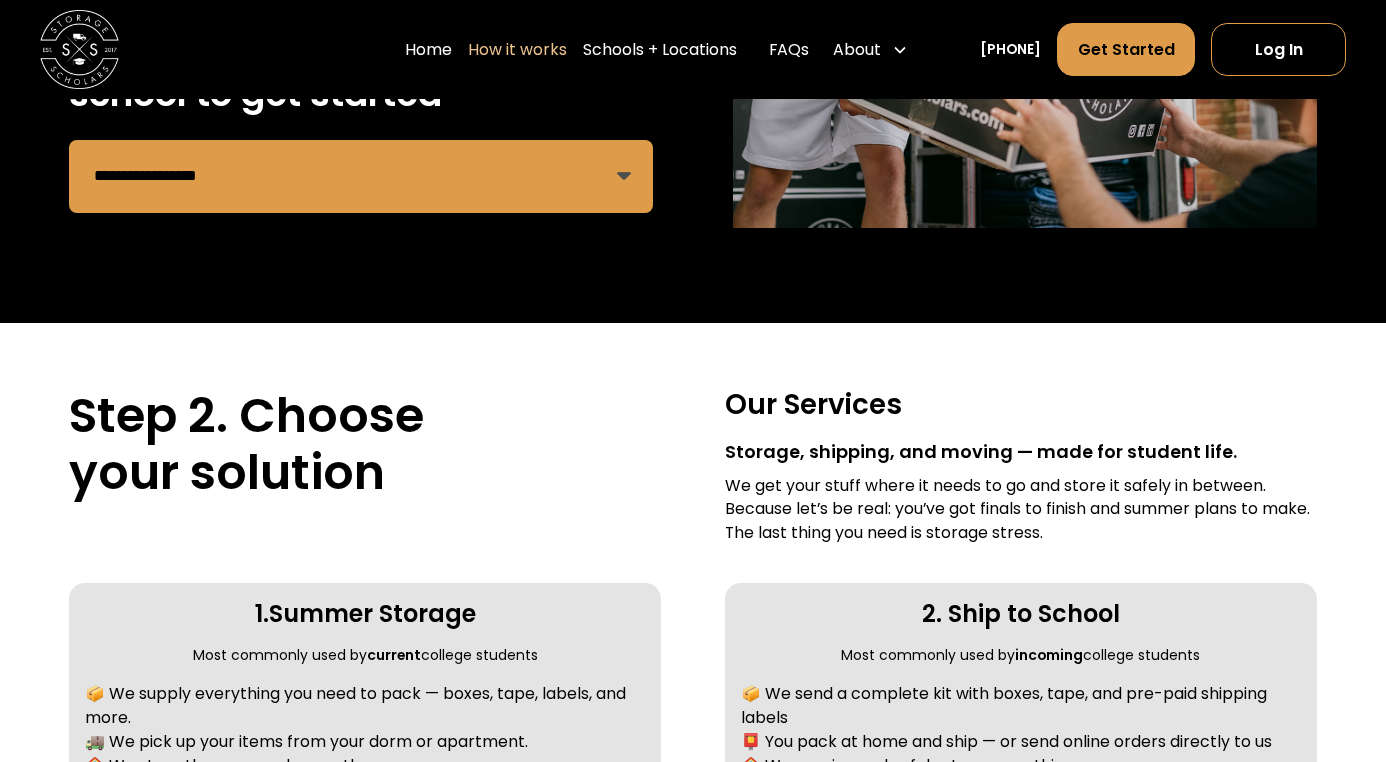 select on "**********" 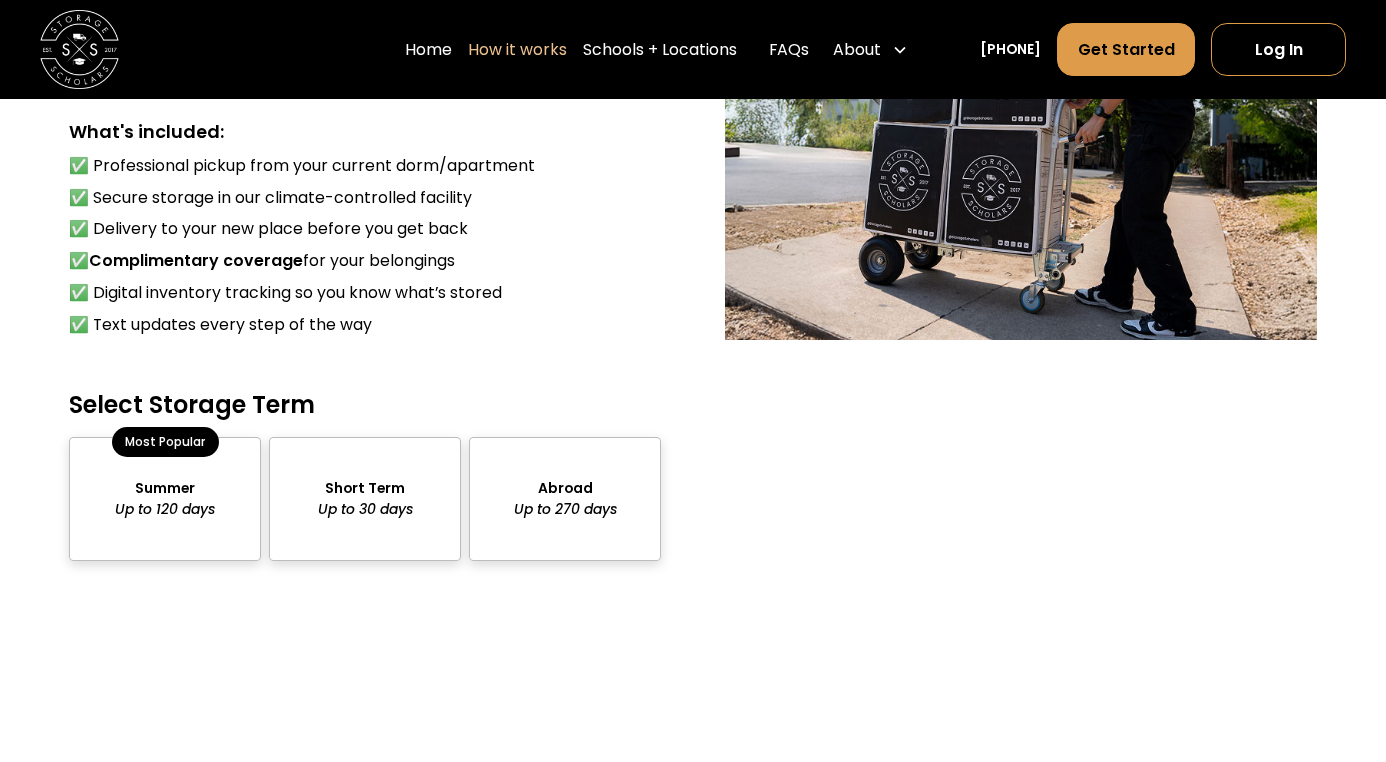 scroll, scrollTop: 1655, scrollLeft: 0, axis: vertical 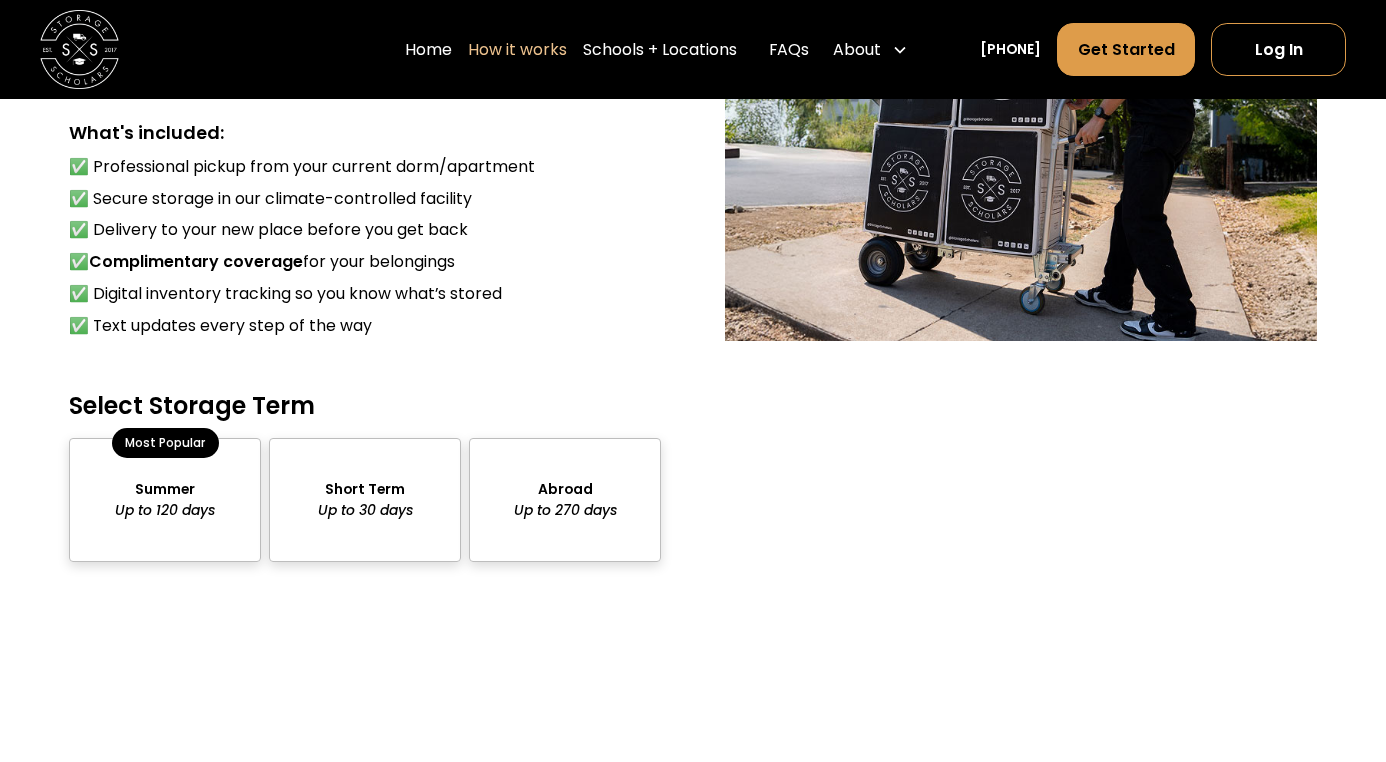 click at bounding box center [365, 500] 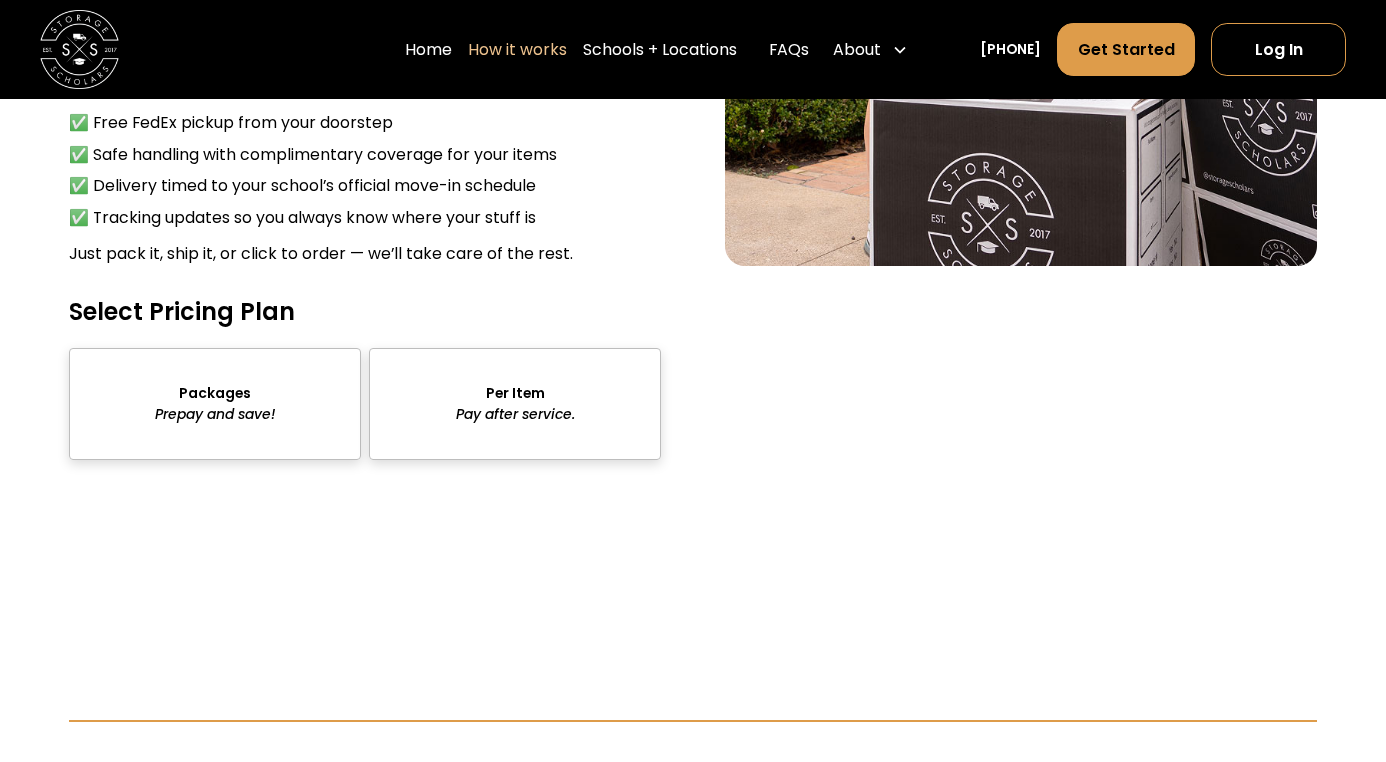 scroll, scrollTop: 2596, scrollLeft: 0, axis: vertical 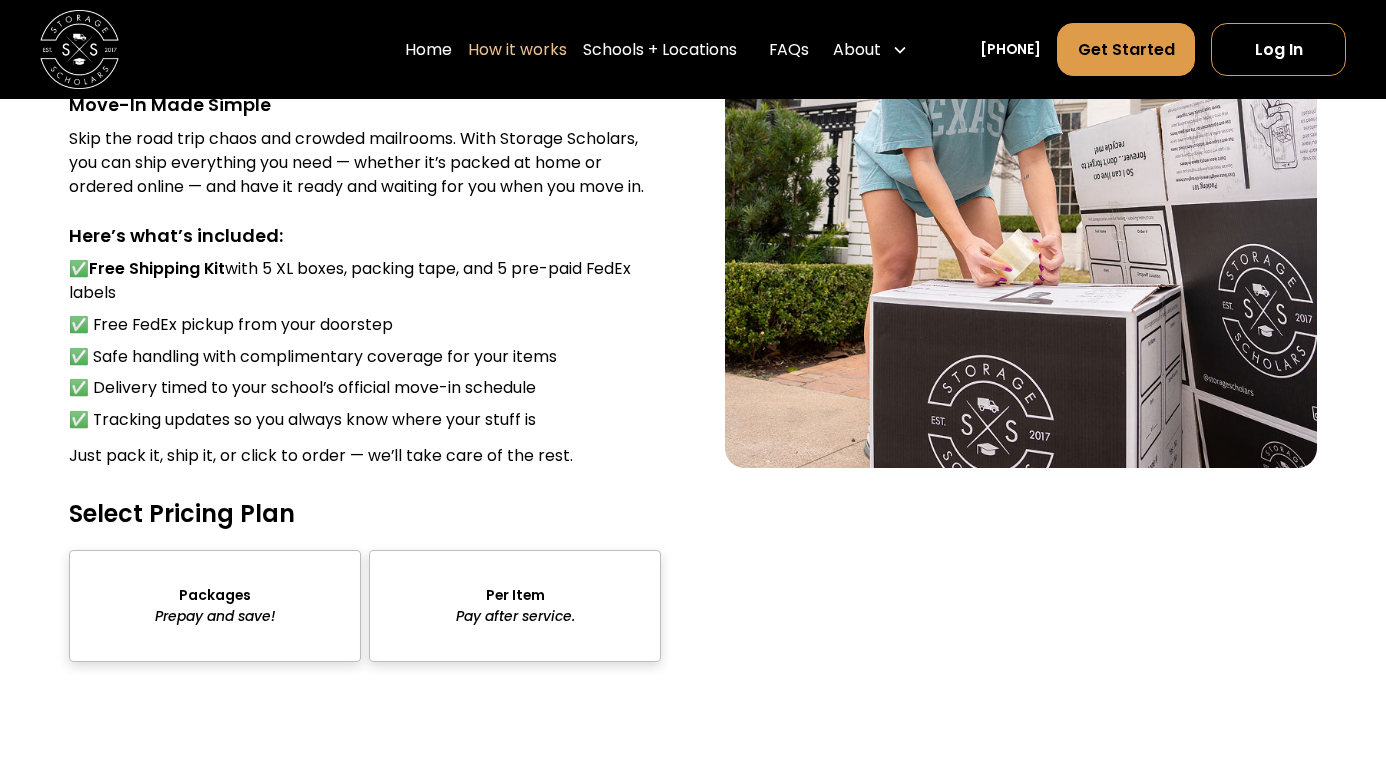 click at bounding box center [215, 606] 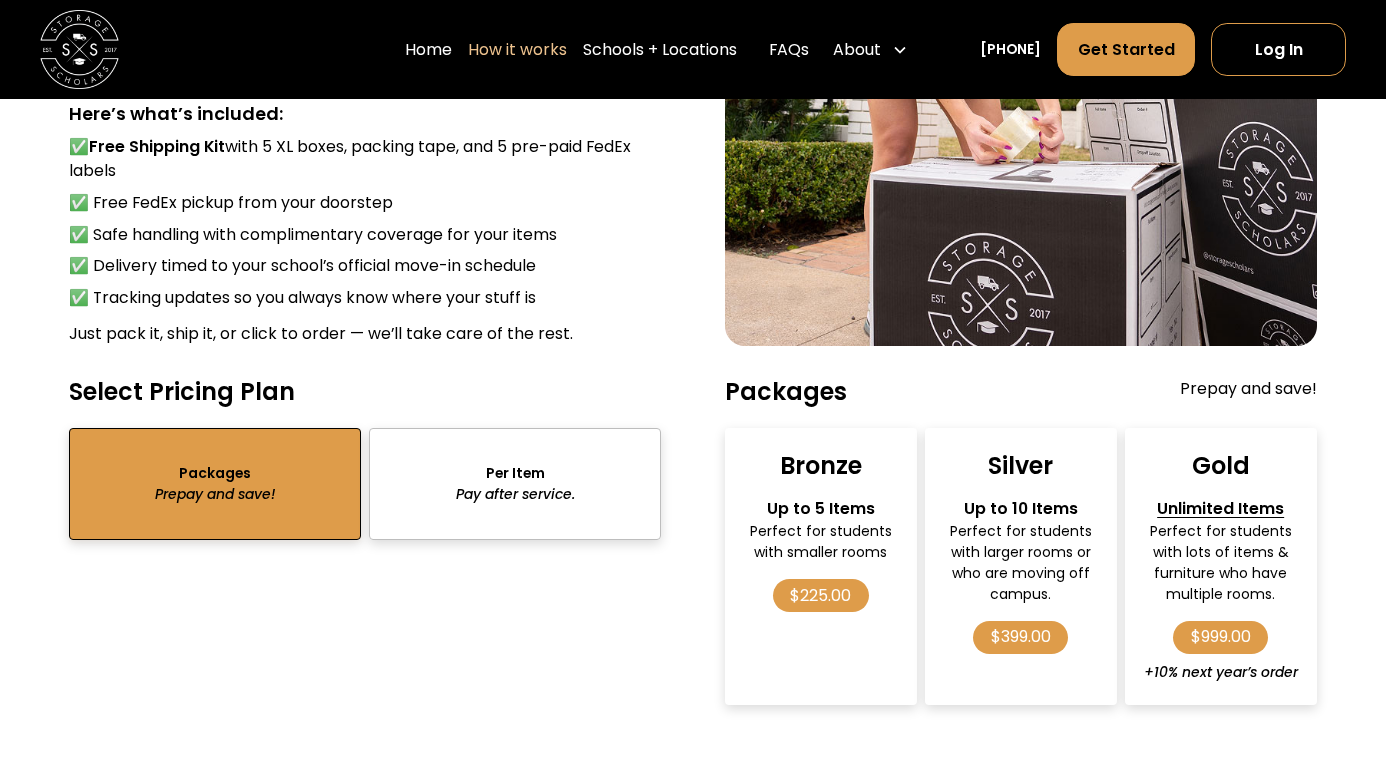 scroll, scrollTop: 2720, scrollLeft: 0, axis: vertical 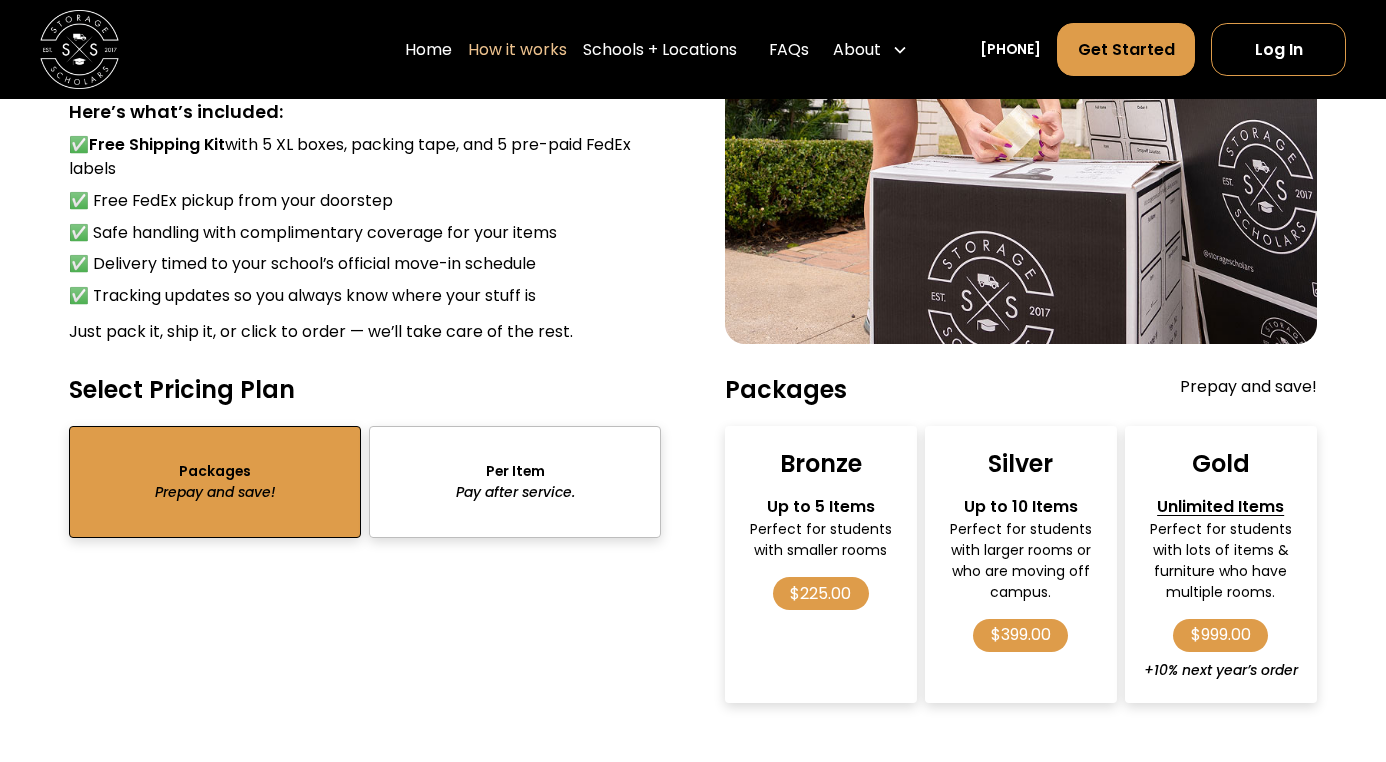 click at bounding box center [515, 482] 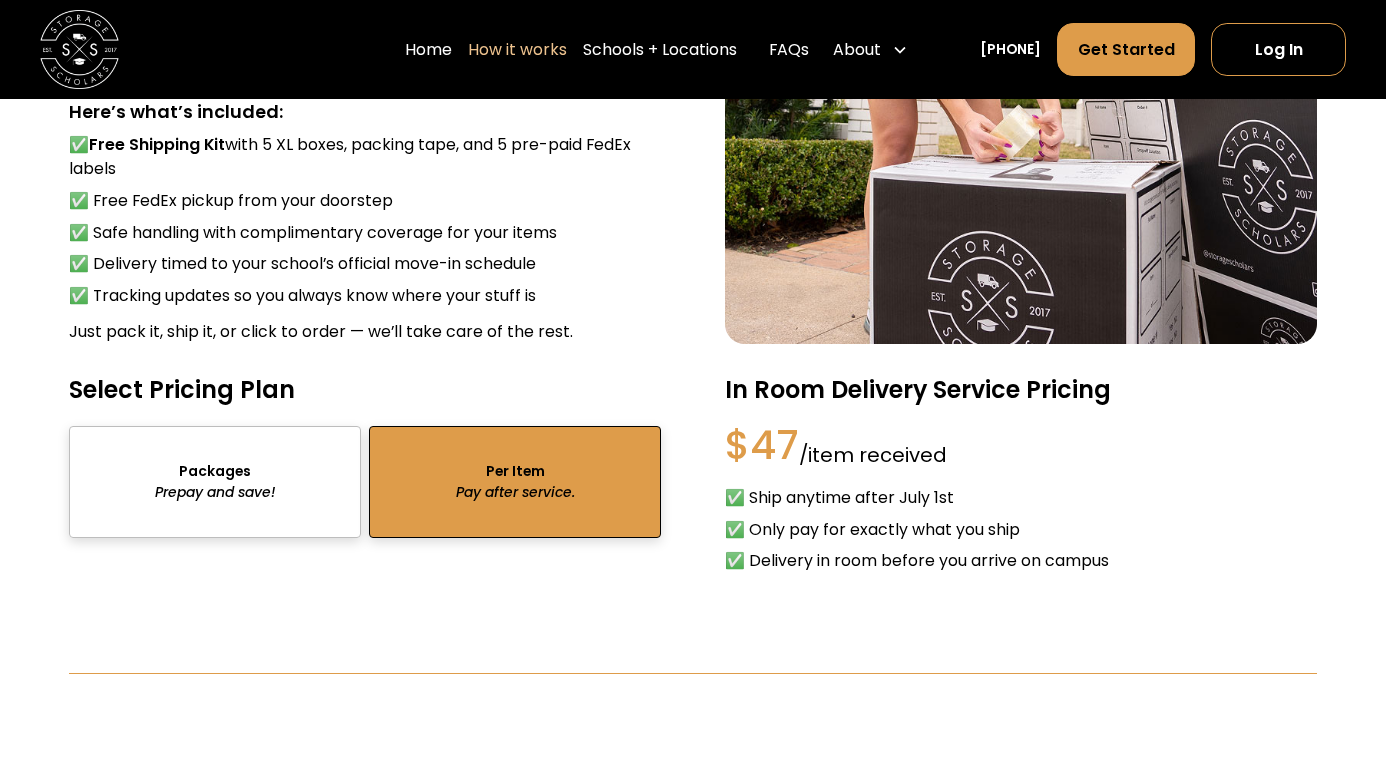 click at bounding box center (215, 482) 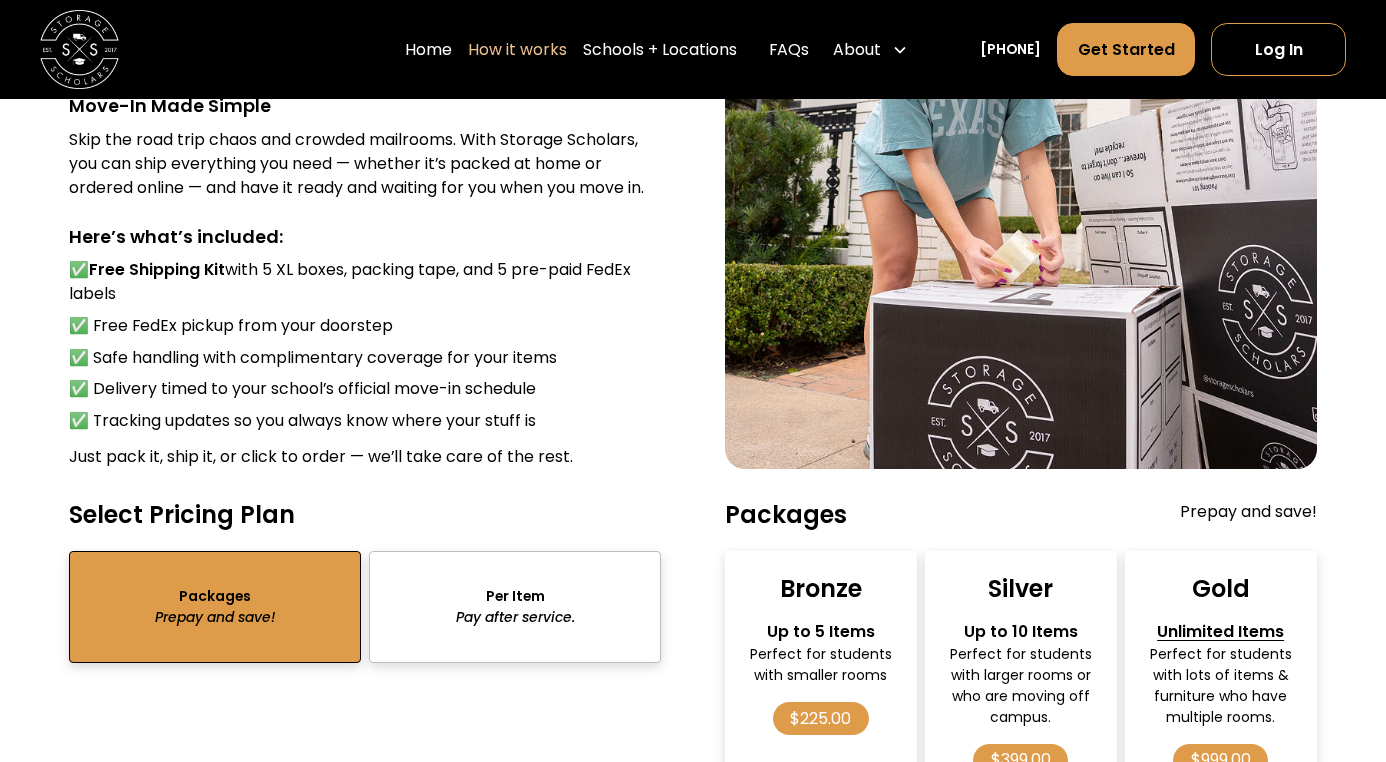 scroll, scrollTop: 2585, scrollLeft: 0, axis: vertical 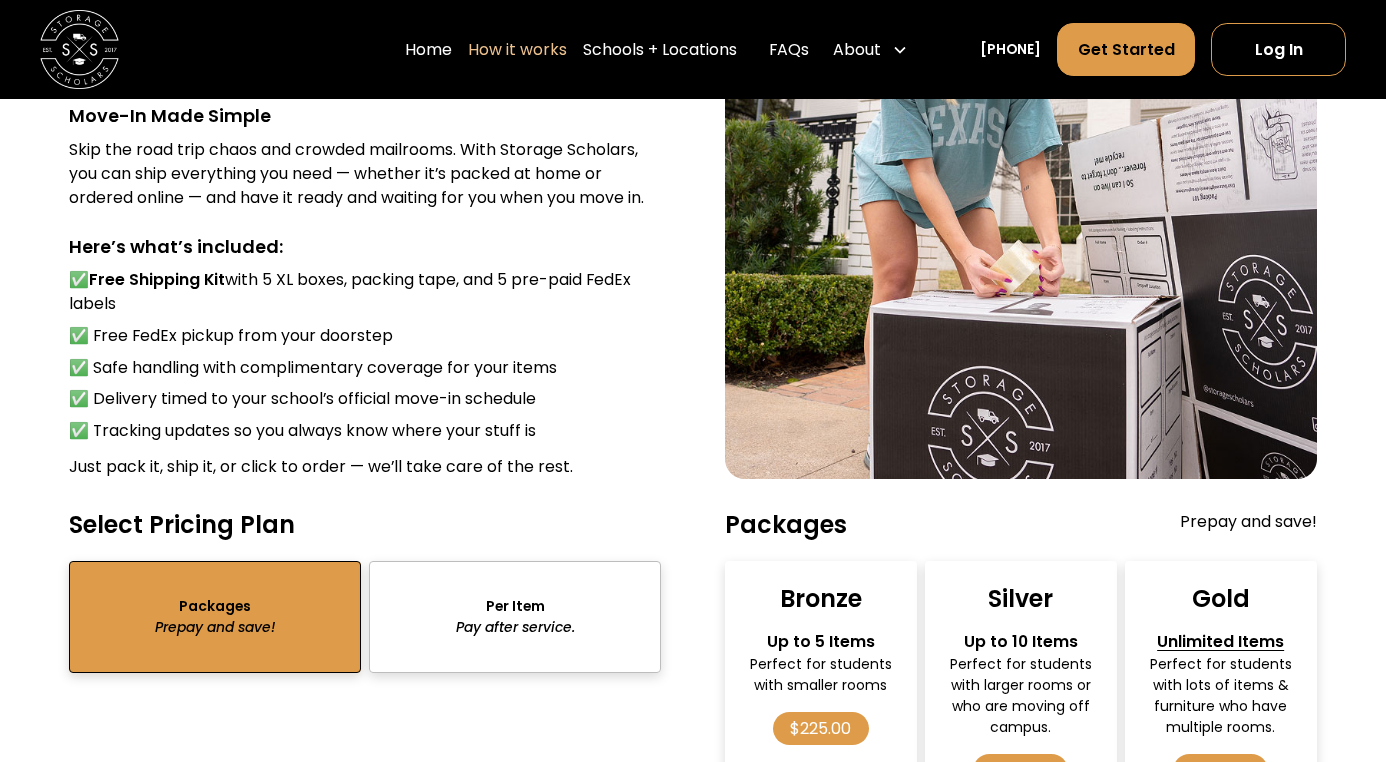 click at bounding box center [515, 617] 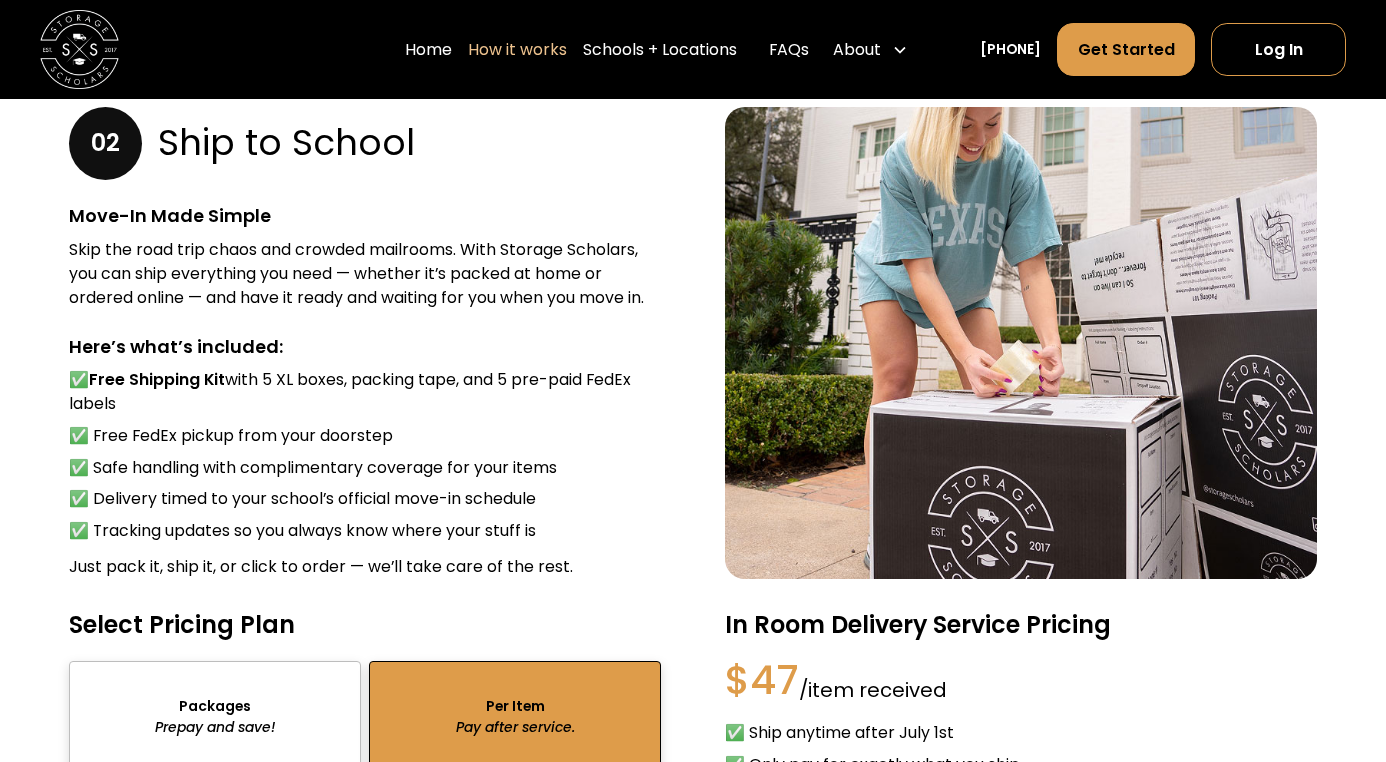 scroll, scrollTop: 2488, scrollLeft: 0, axis: vertical 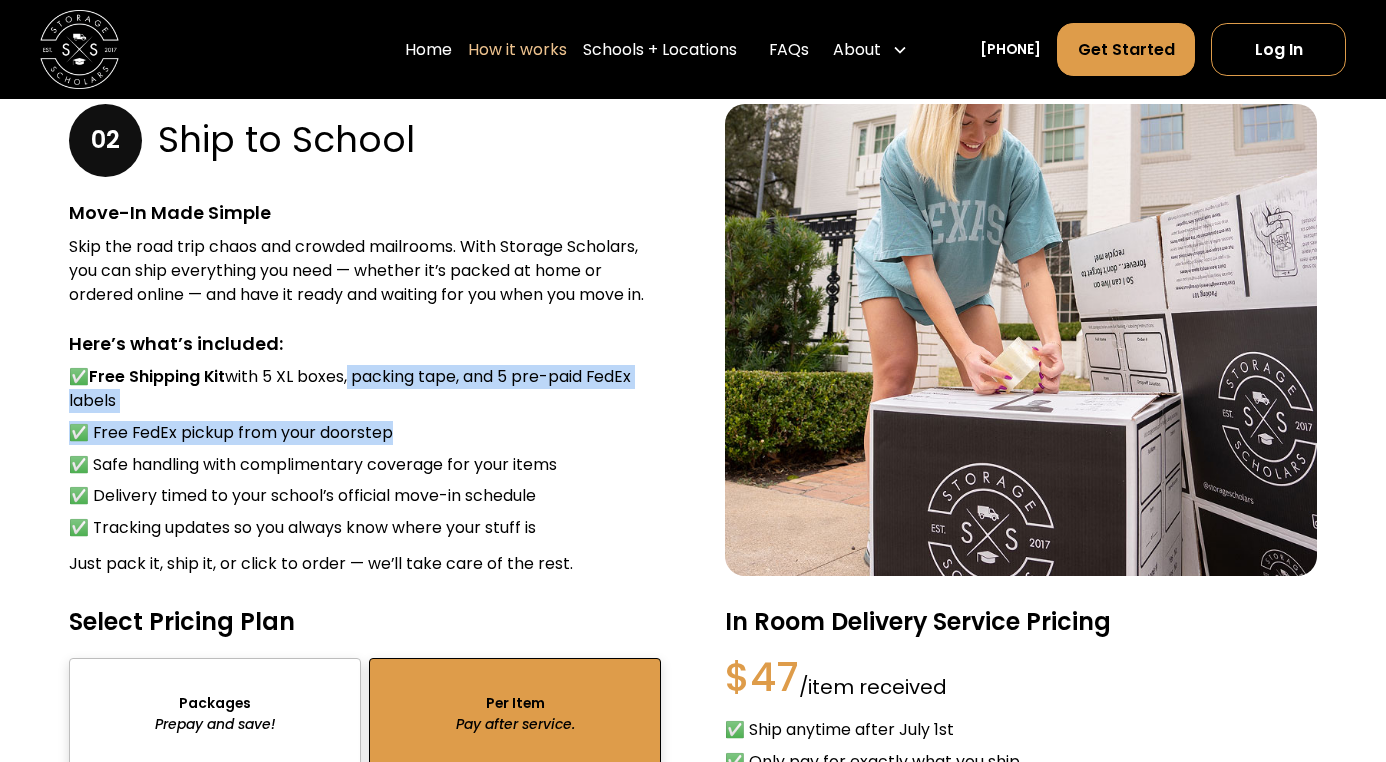 drag, startPoint x: 349, startPoint y: 372, endPoint x: 410, endPoint y: 426, distance: 81.46779 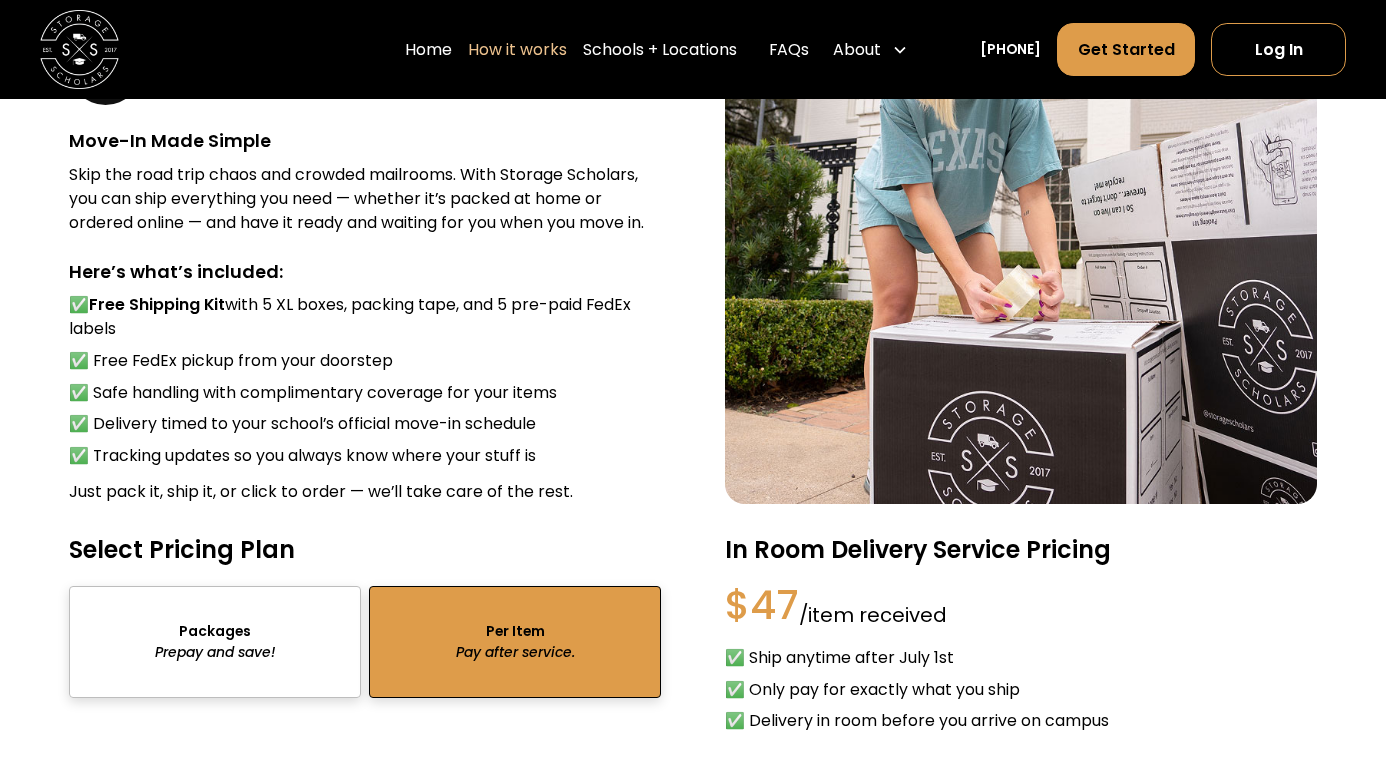 click at bounding box center [215, 642] 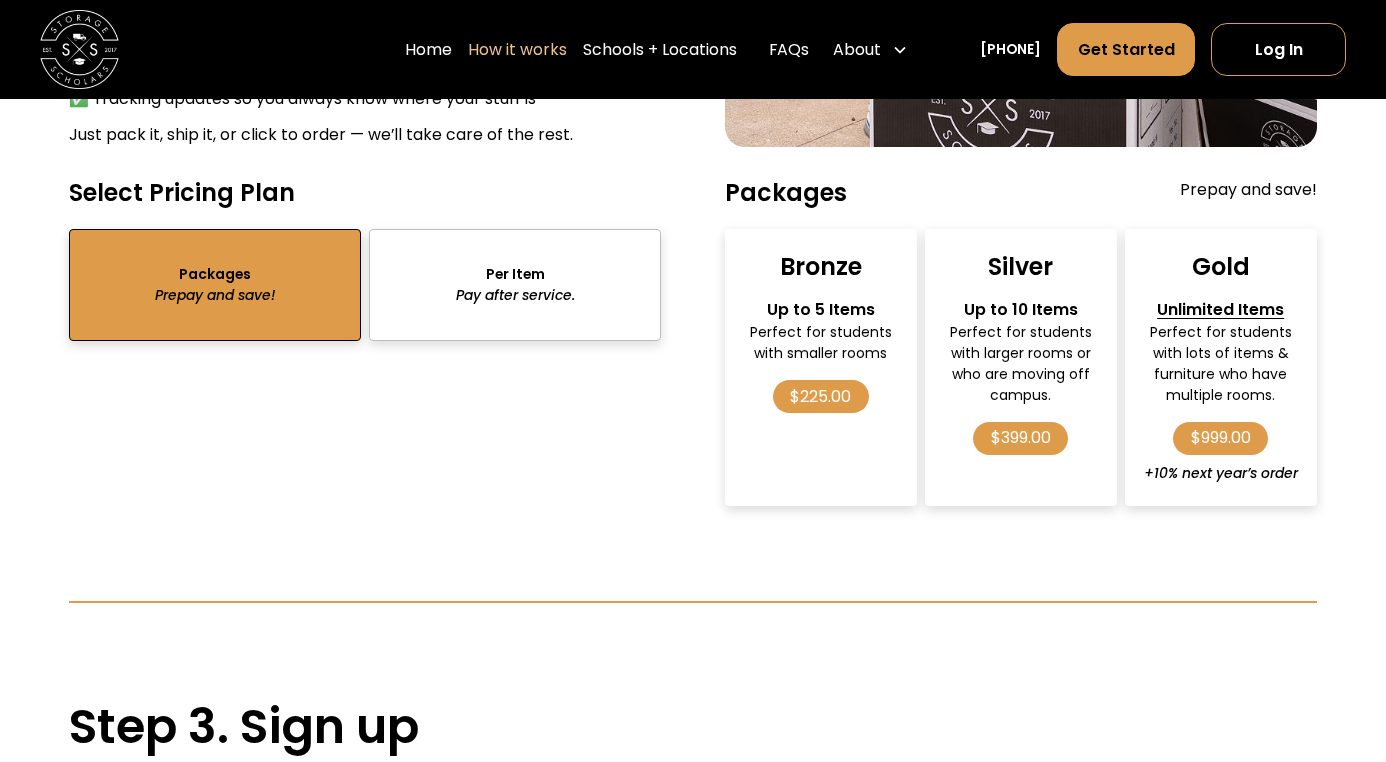 scroll, scrollTop: 2921, scrollLeft: 0, axis: vertical 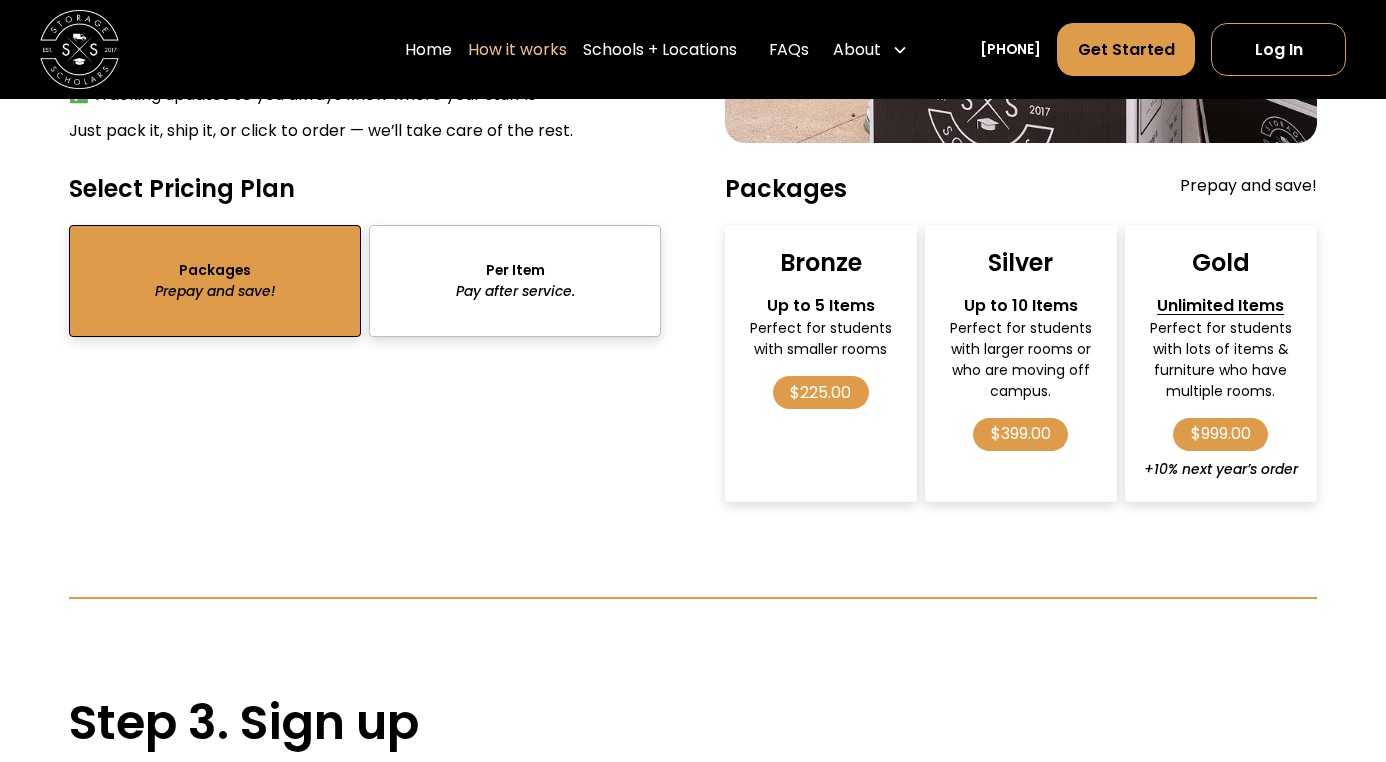 click at bounding box center (515, 281) 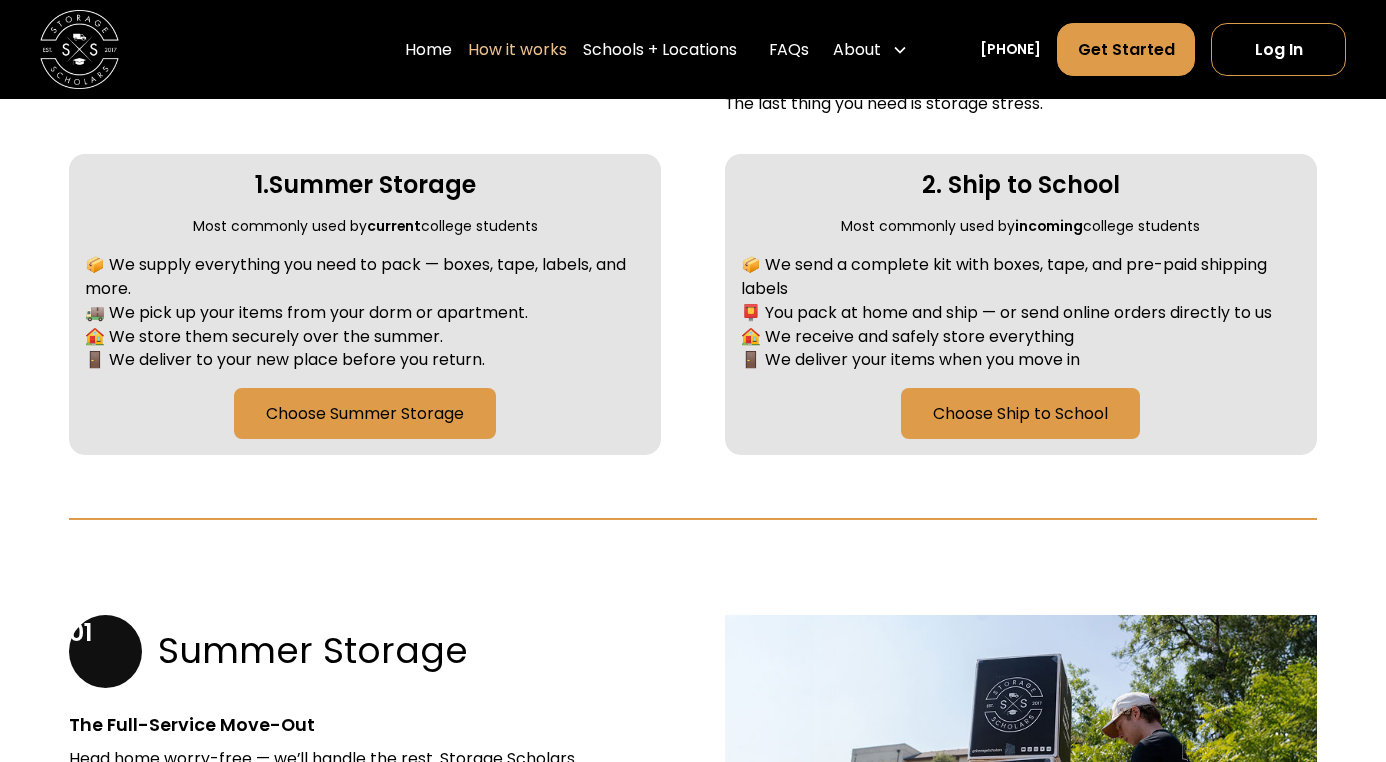 scroll, scrollTop: 641, scrollLeft: 0, axis: vertical 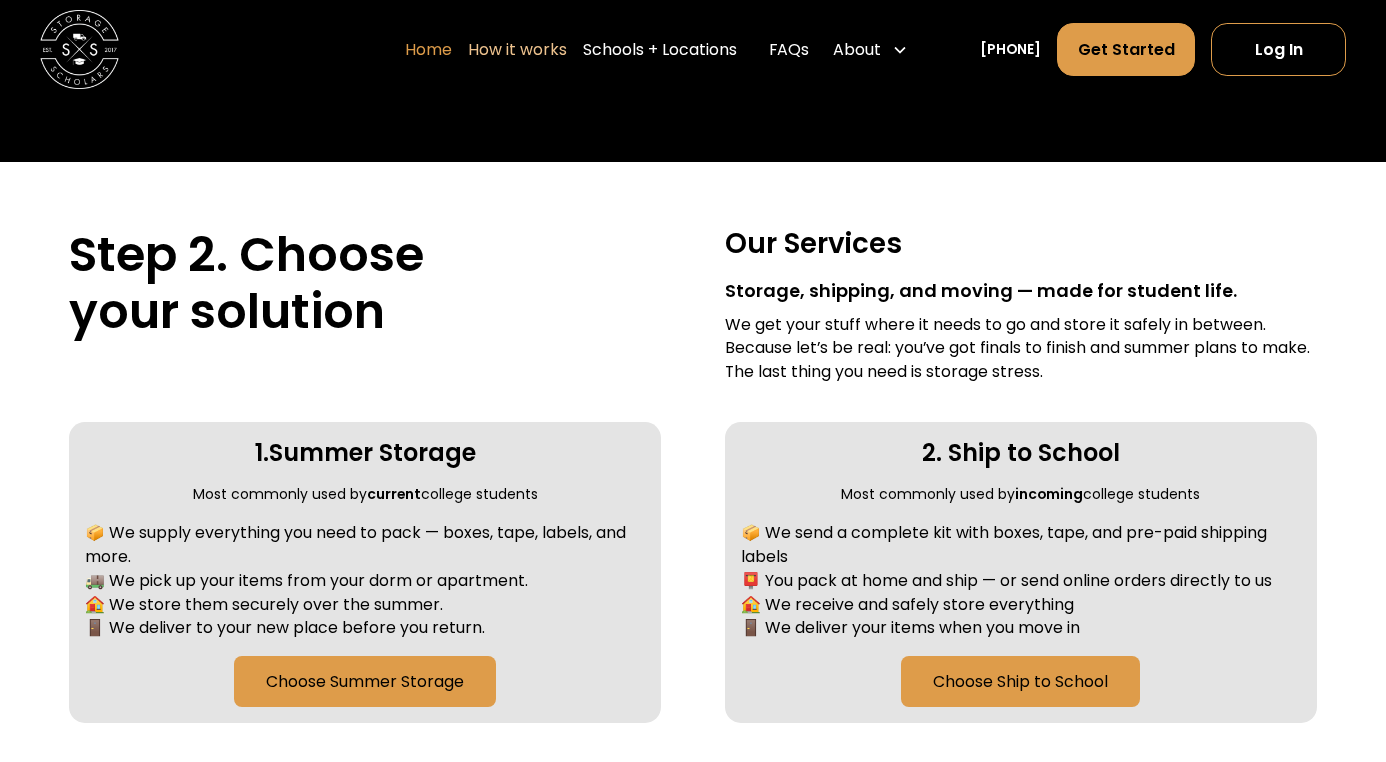 click on "Home" at bounding box center [428, 50] 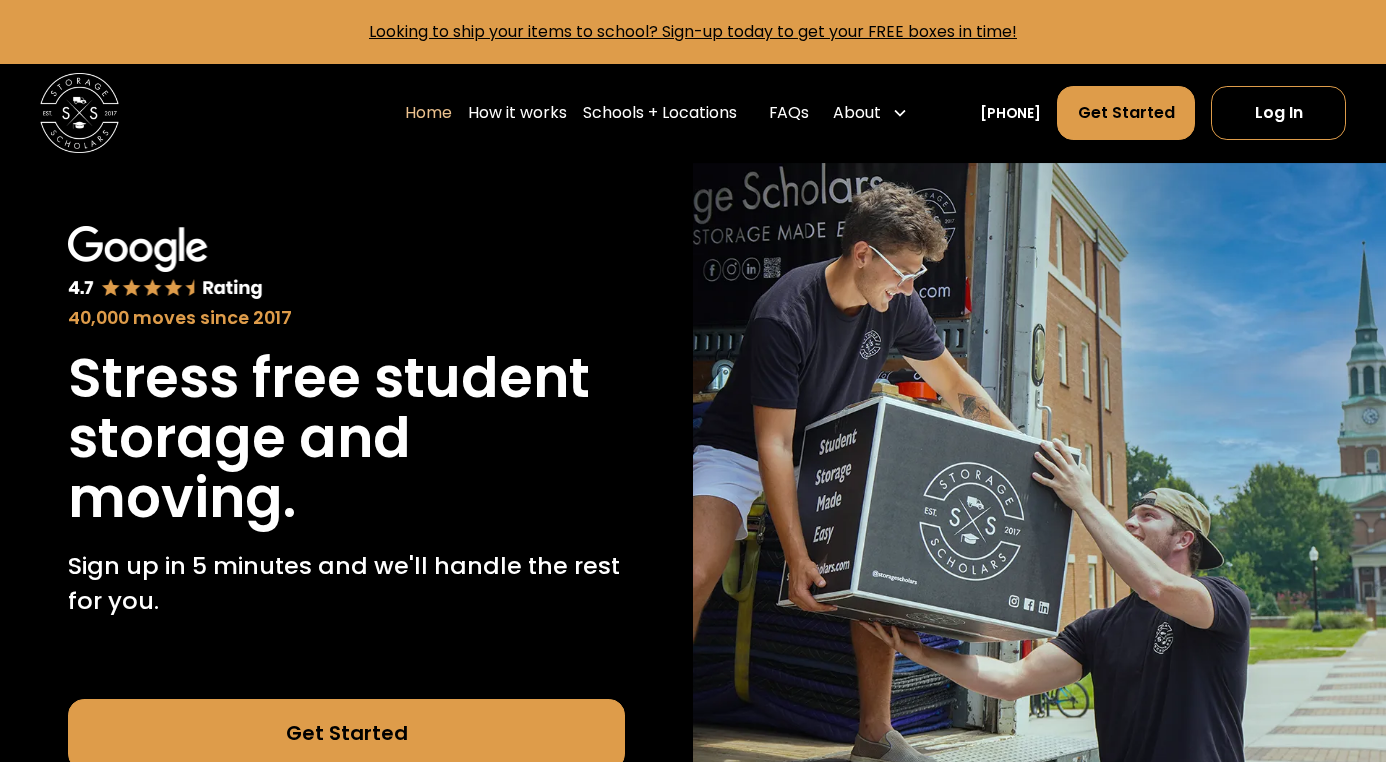 scroll, scrollTop: 0, scrollLeft: 0, axis: both 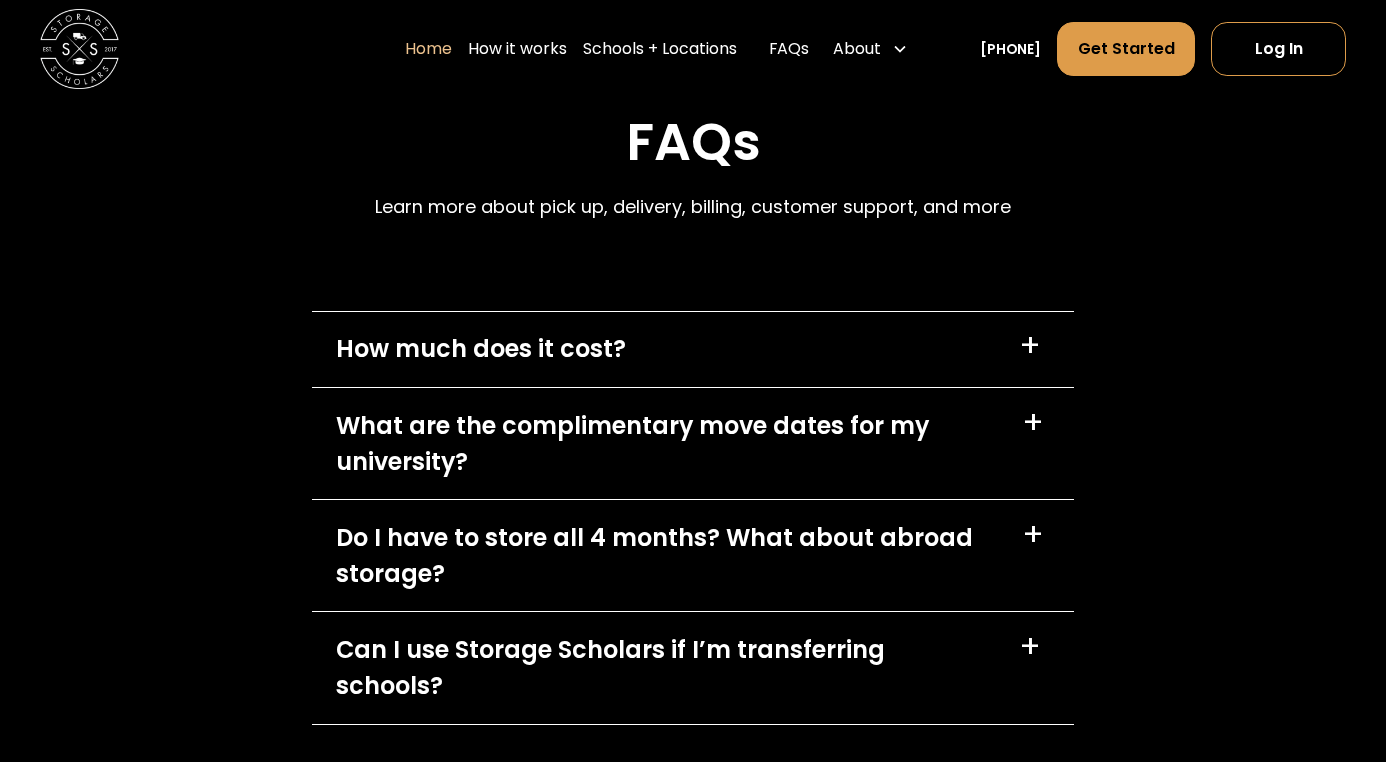 click on "How much does it cost? +" at bounding box center [693, 349] 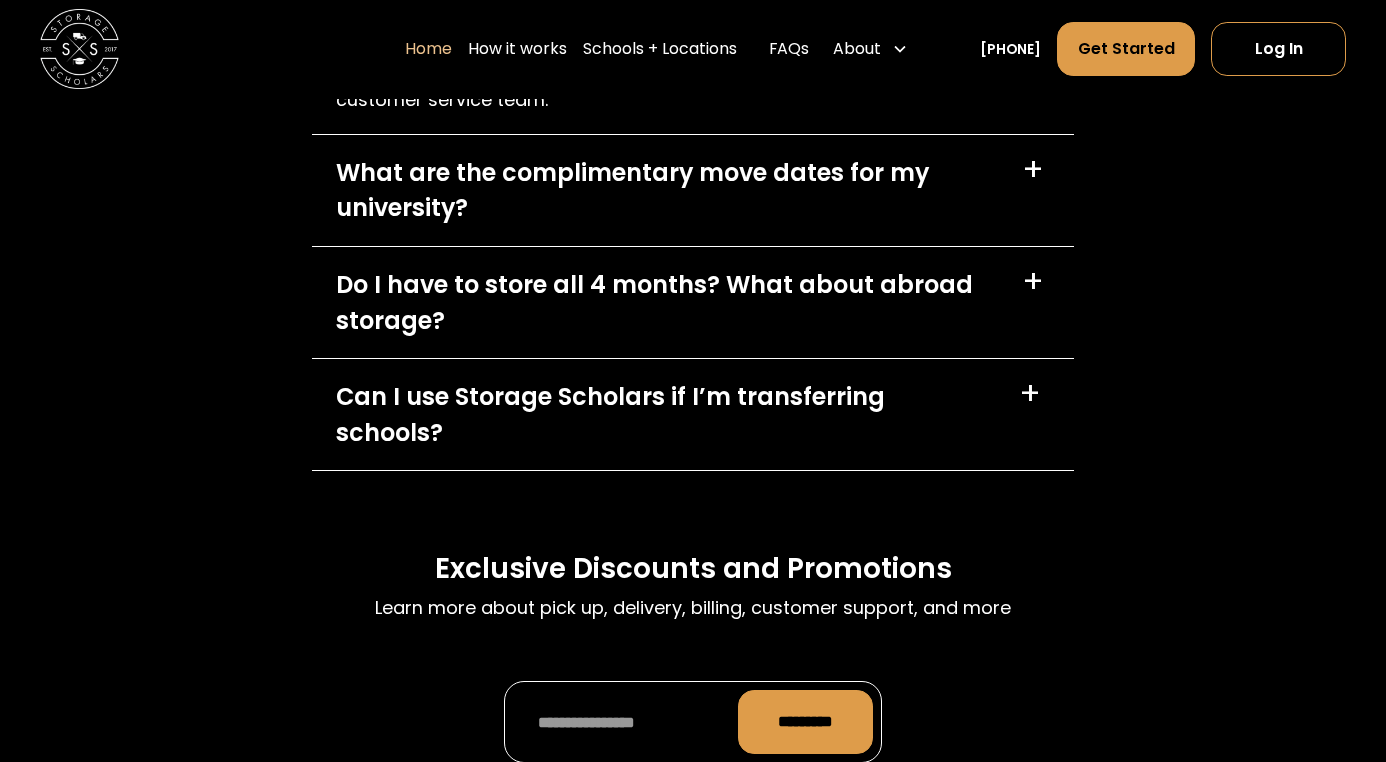 scroll, scrollTop: 6095, scrollLeft: 0, axis: vertical 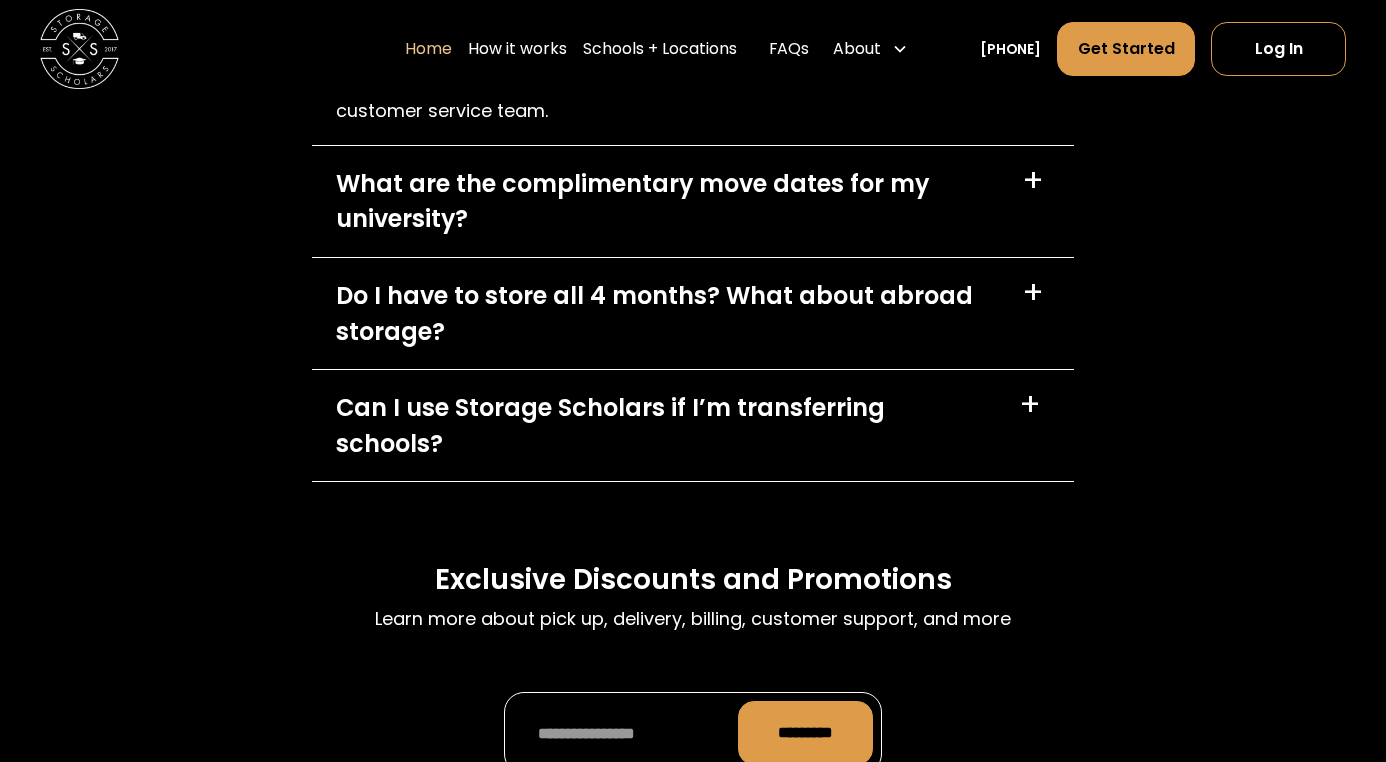click on "Do I have to store all 4 months? What about abroad storage?" at bounding box center [667, 313] 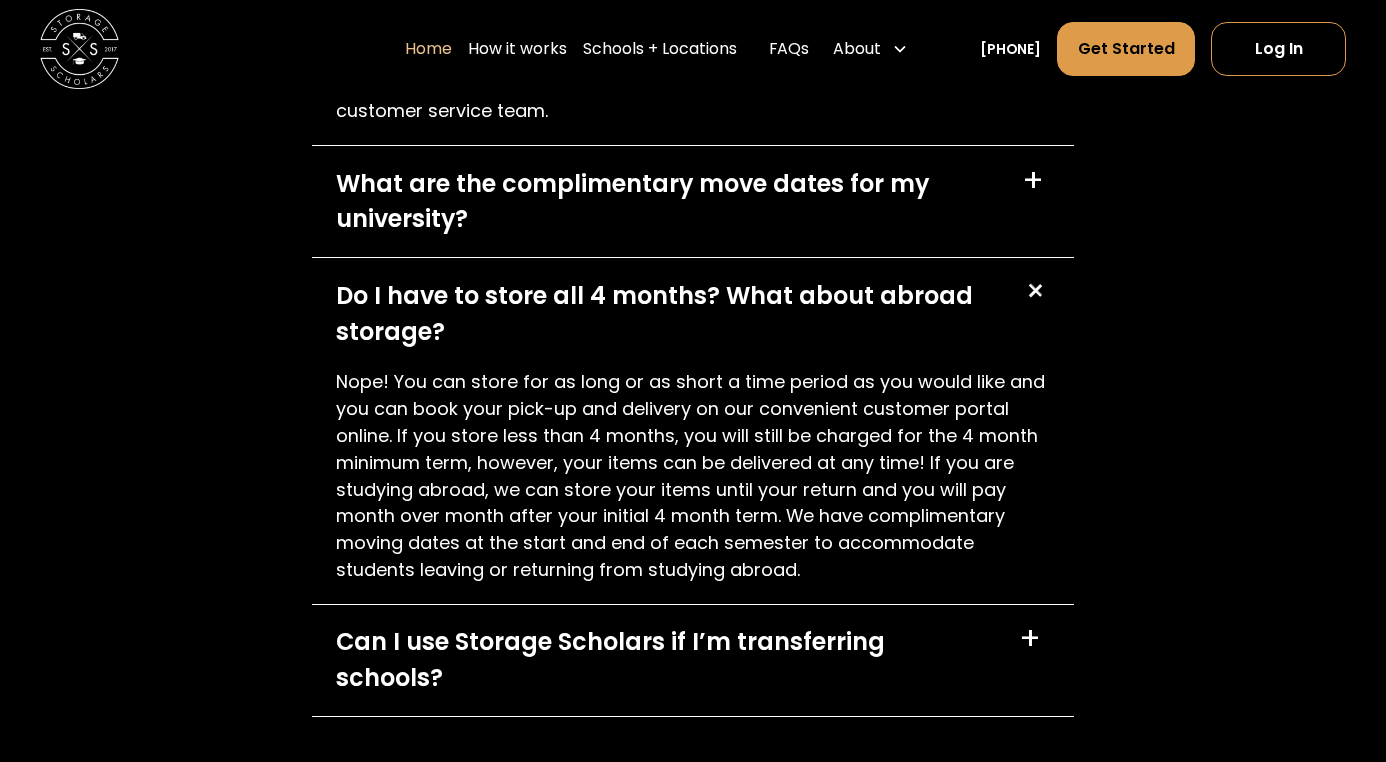 click on "What are the complimentary move dates for my university?" at bounding box center [667, 201] 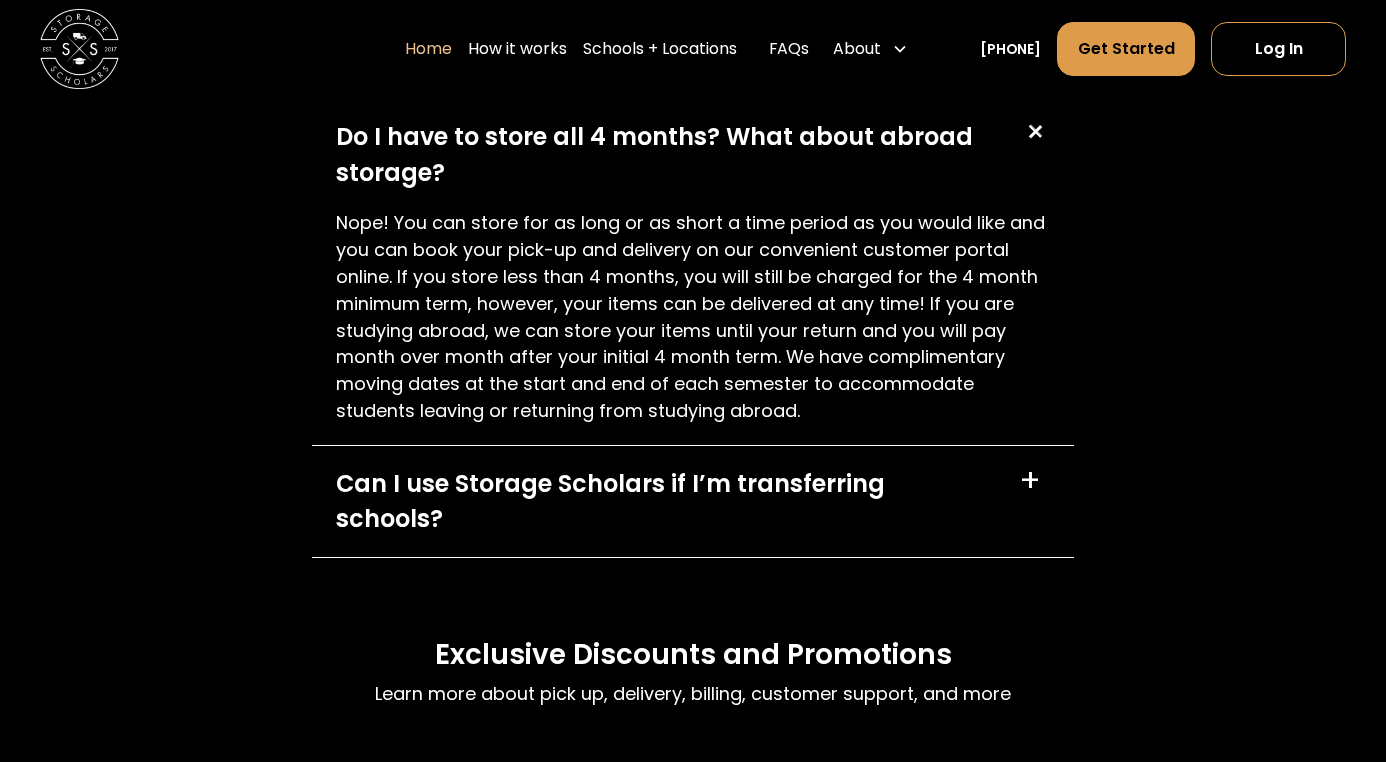 scroll, scrollTop: 6401, scrollLeft: 0, axis: vertical 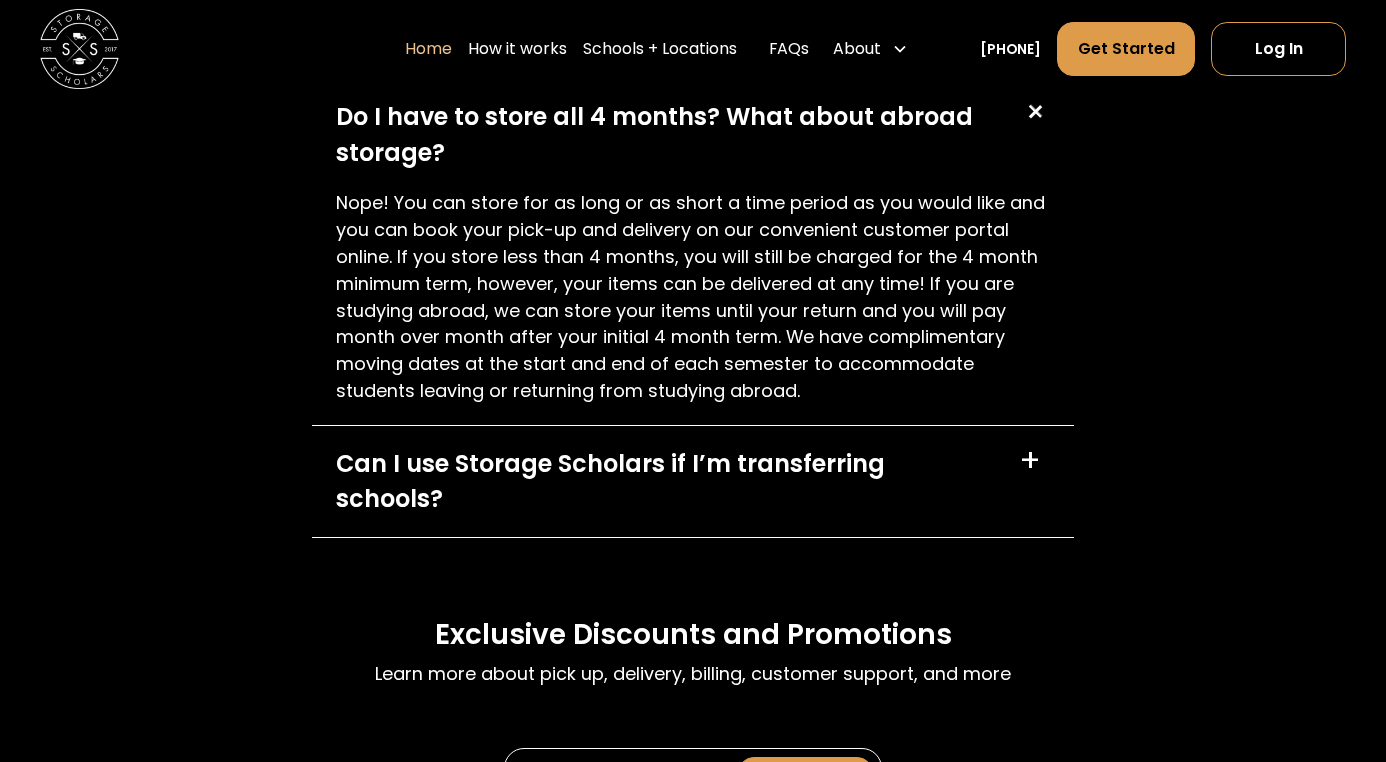 click on "Can I use Storage Scholars if I’m transferring schools? +" at bounding box center (693, 481) 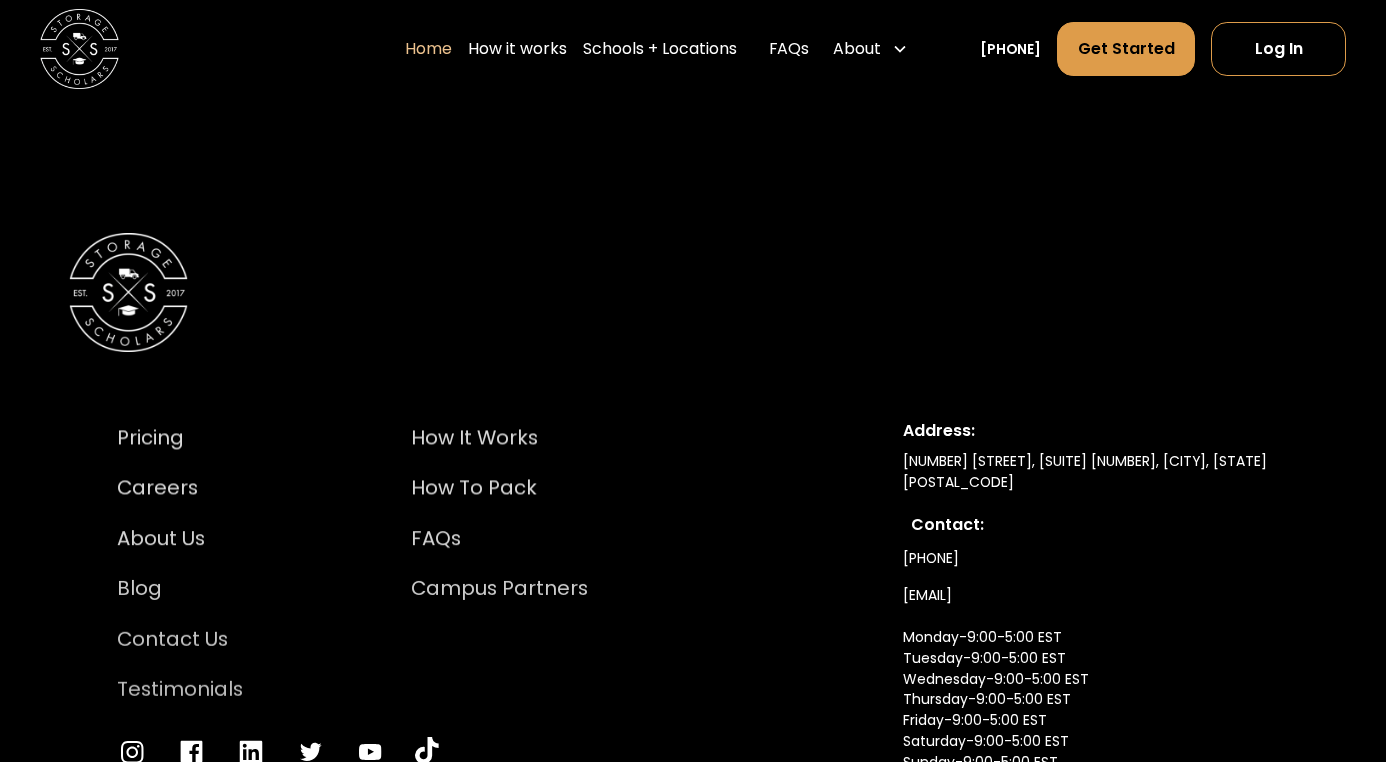 scroll, scrollTop: 7465, scrollLeft: 0, axis: vertical 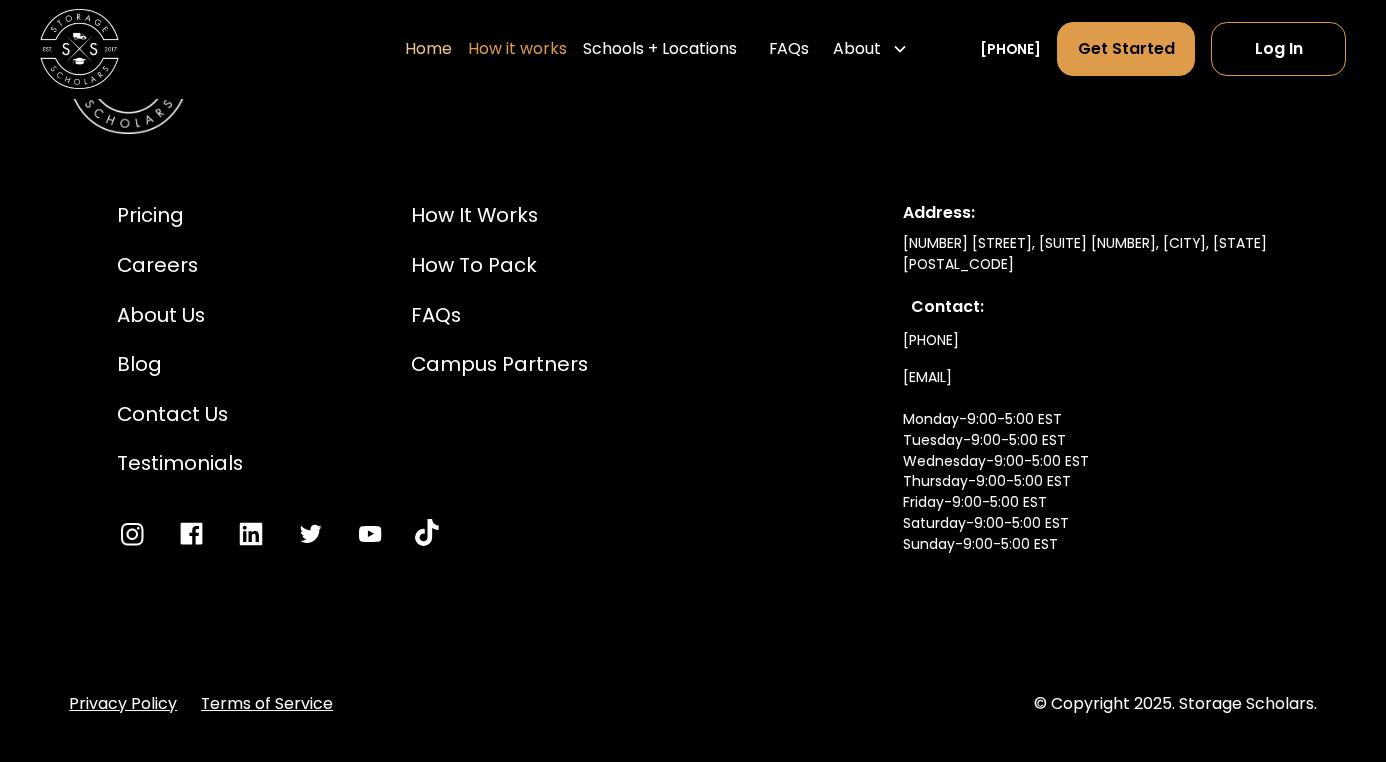 click on "How it works" at bounding box center (517, 50) 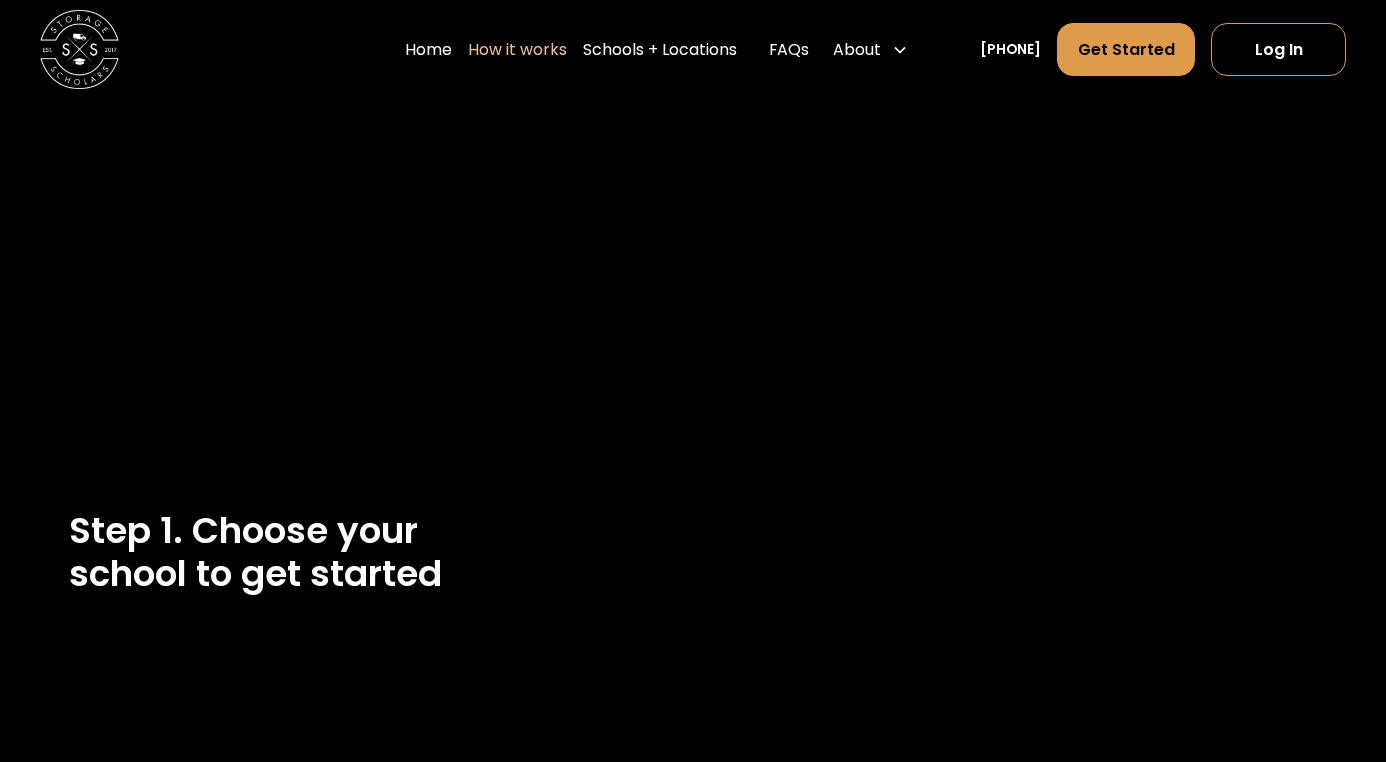scroll, scrollTop: 0, scrollLeft: 0, axis: both 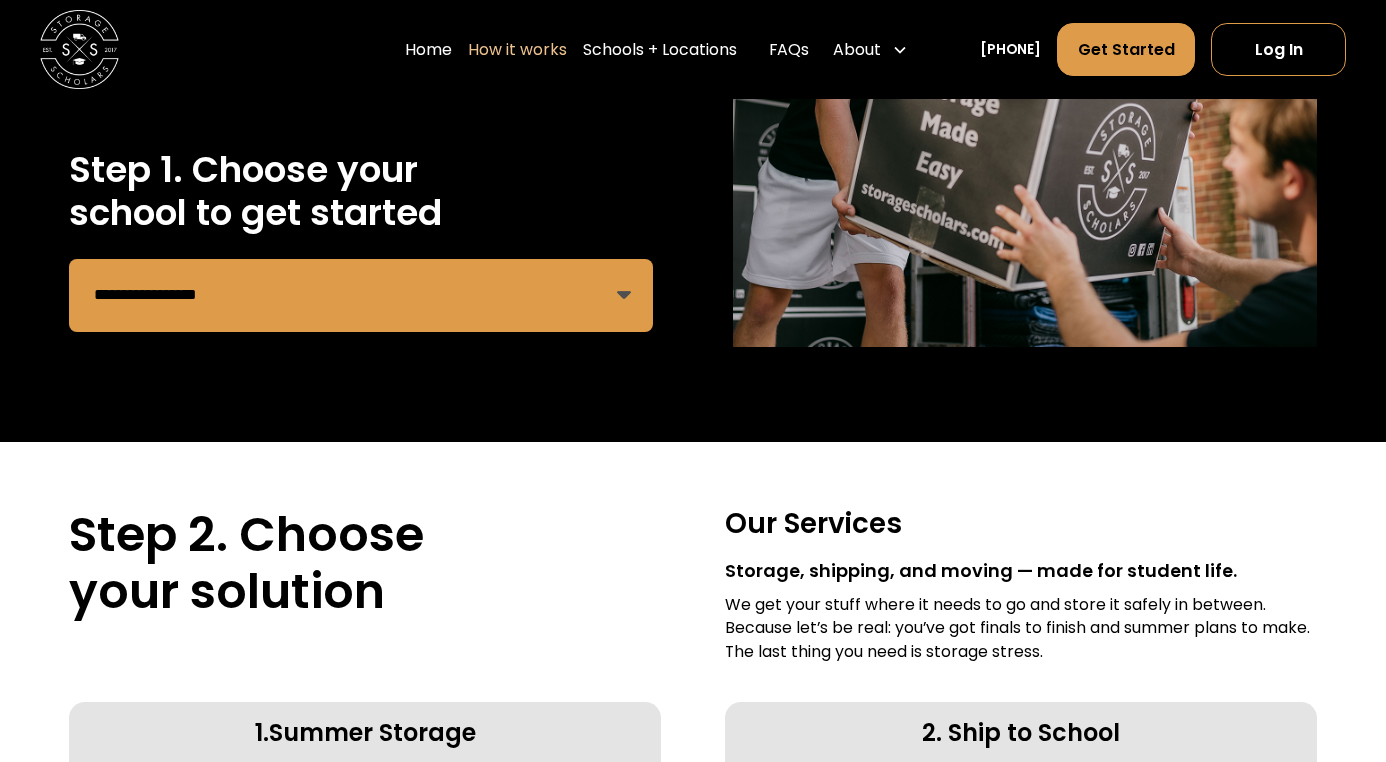 click on "**********" at bounding box center [361, 295] 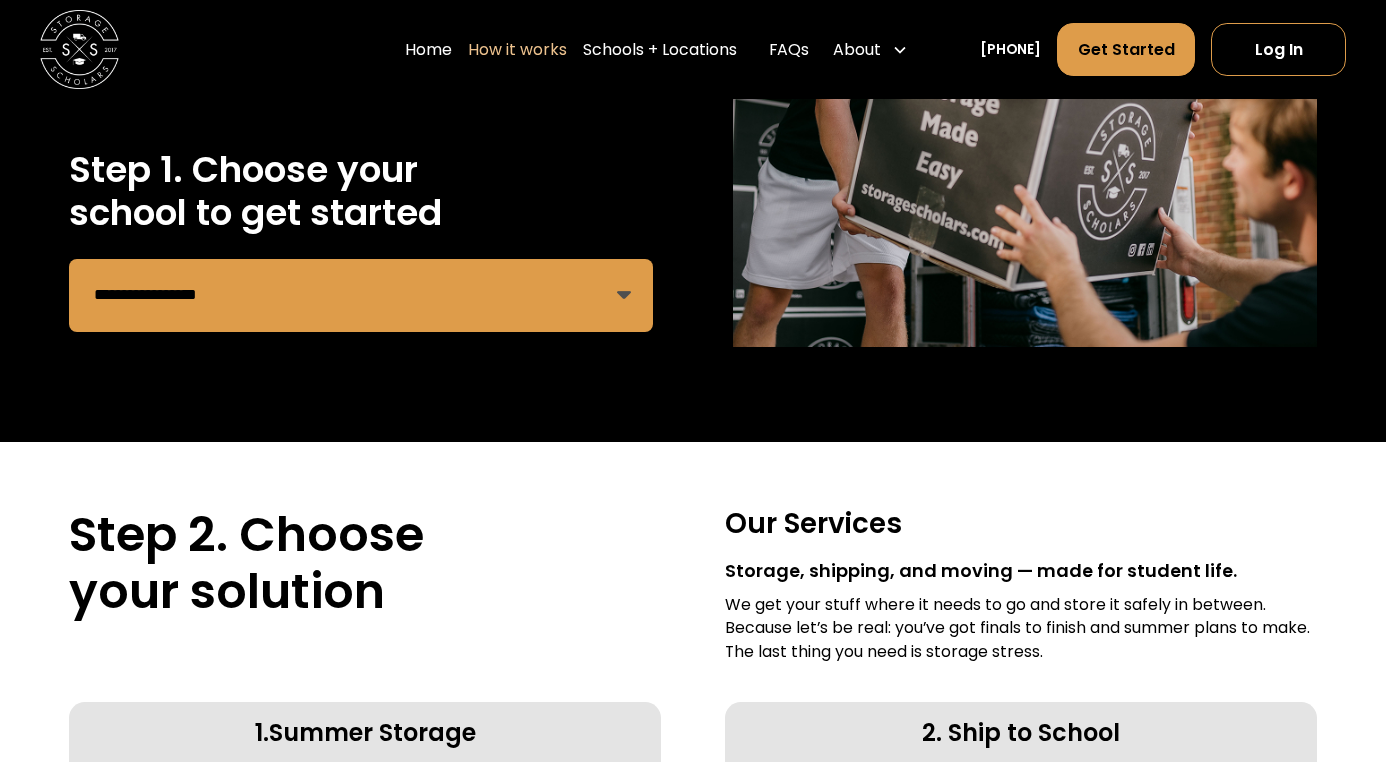 select on "**********" 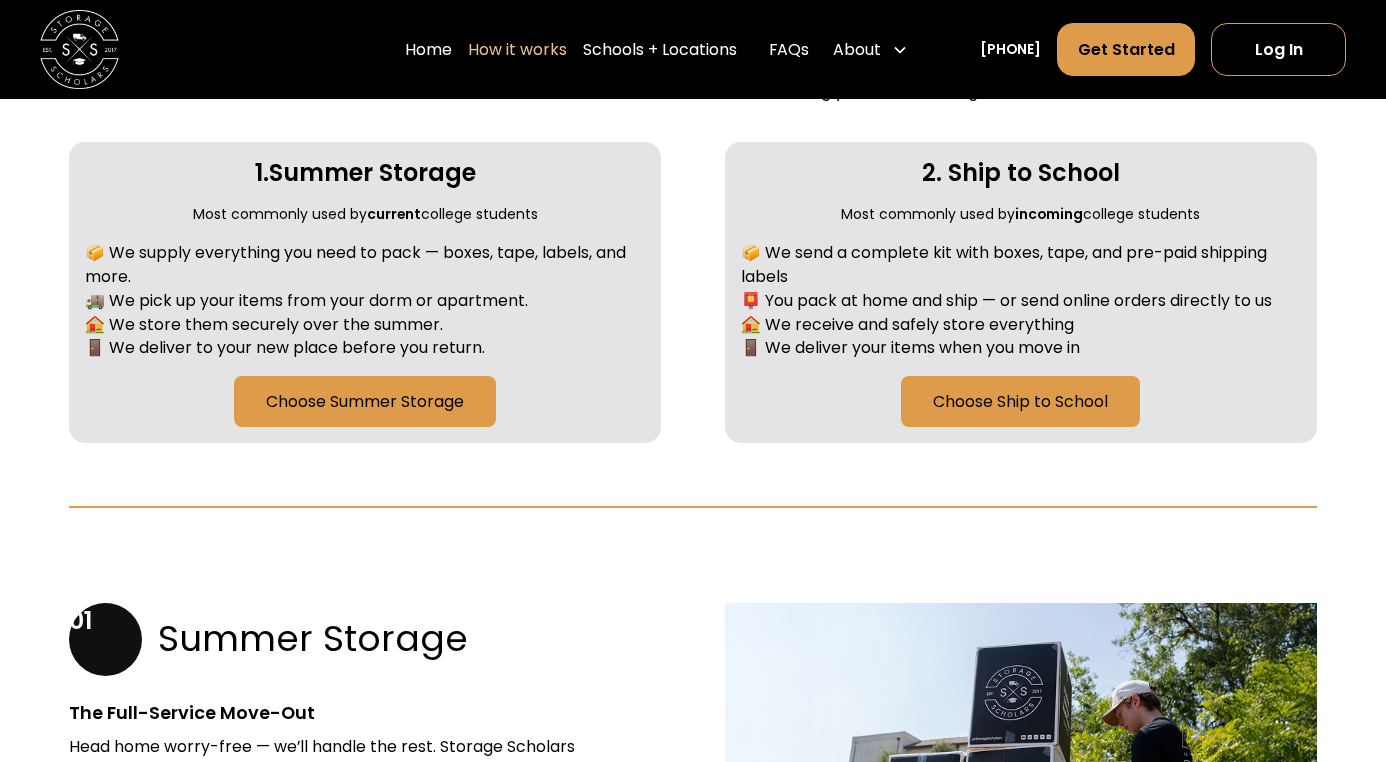 scroll, scrollTop: 927, scrollLeft: 0, axis: vertical 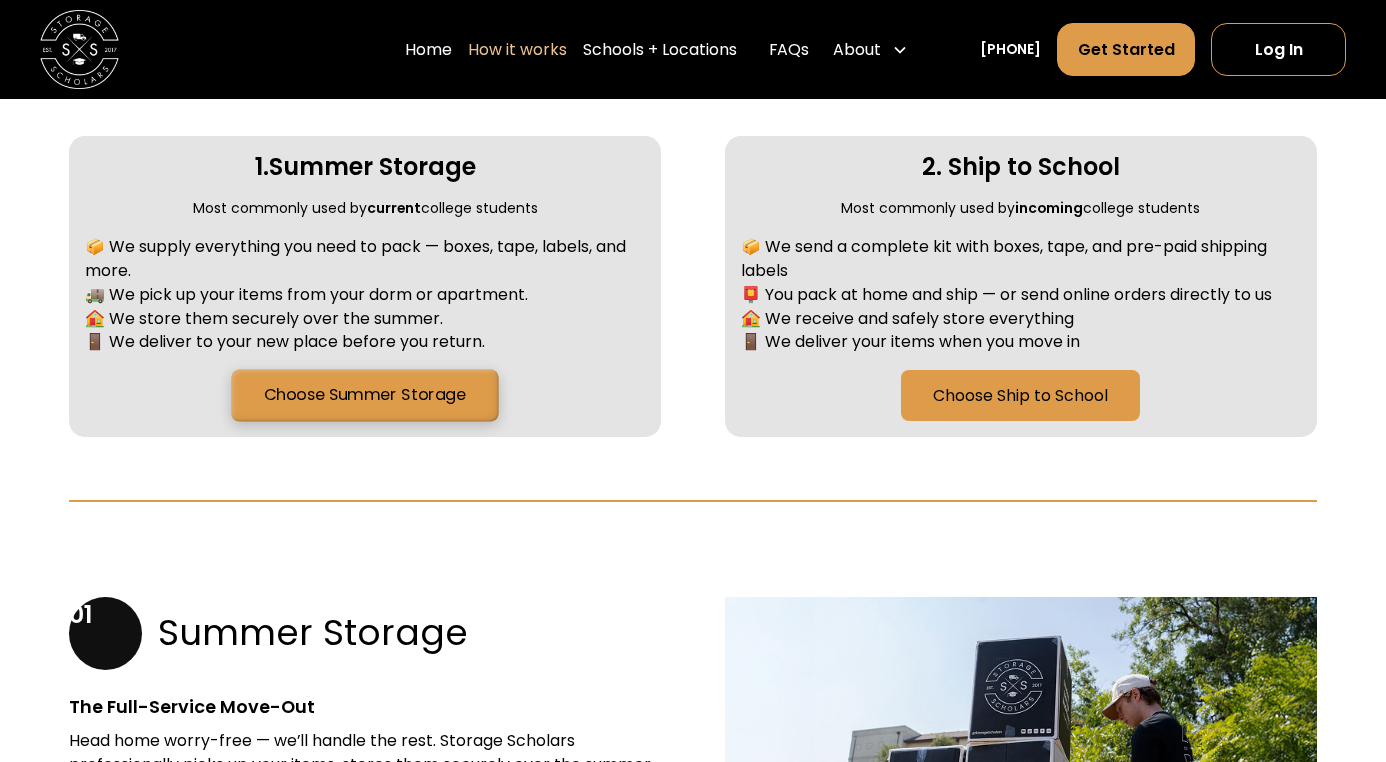 click on "Choose Summer Storage" at bounding box center [365, 396] 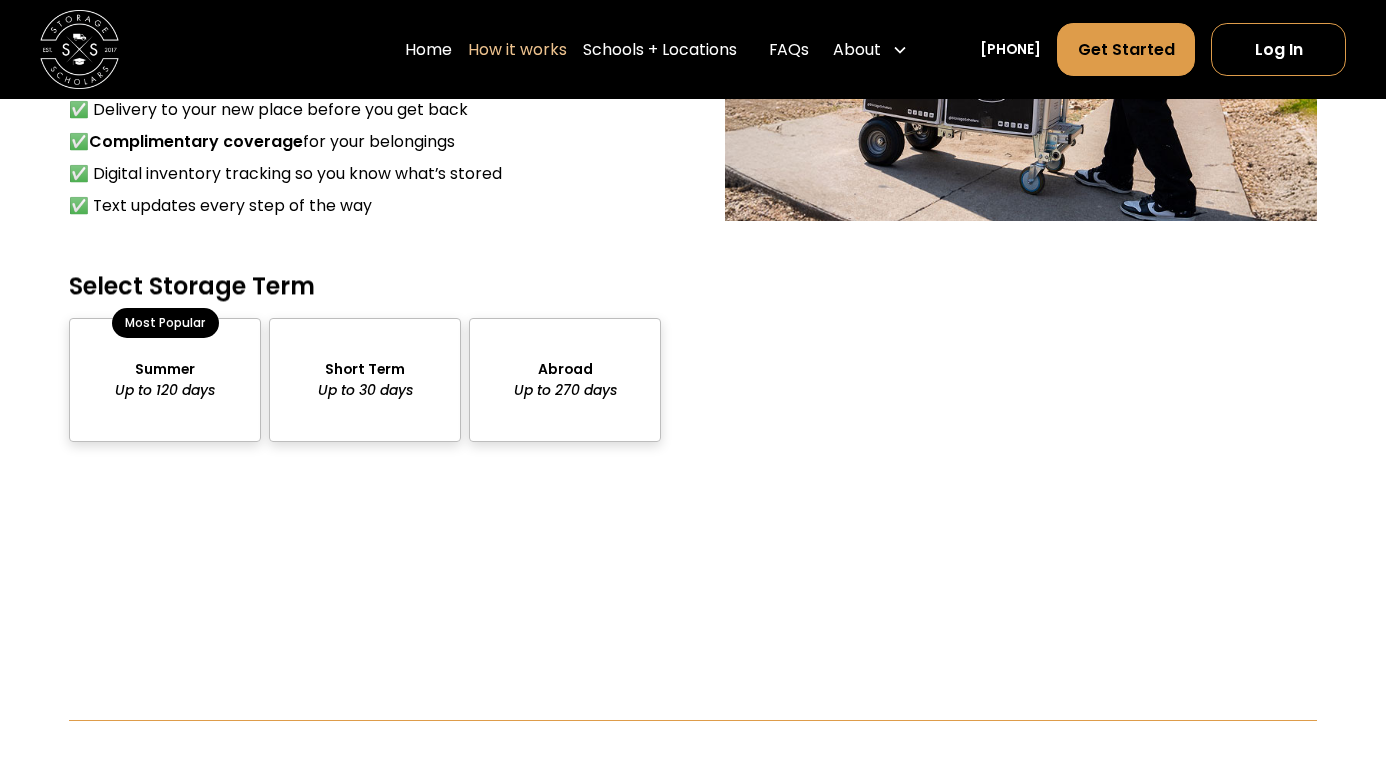 scroll, scrollTop: 1776, scrollLeft: 0, axis: vertical 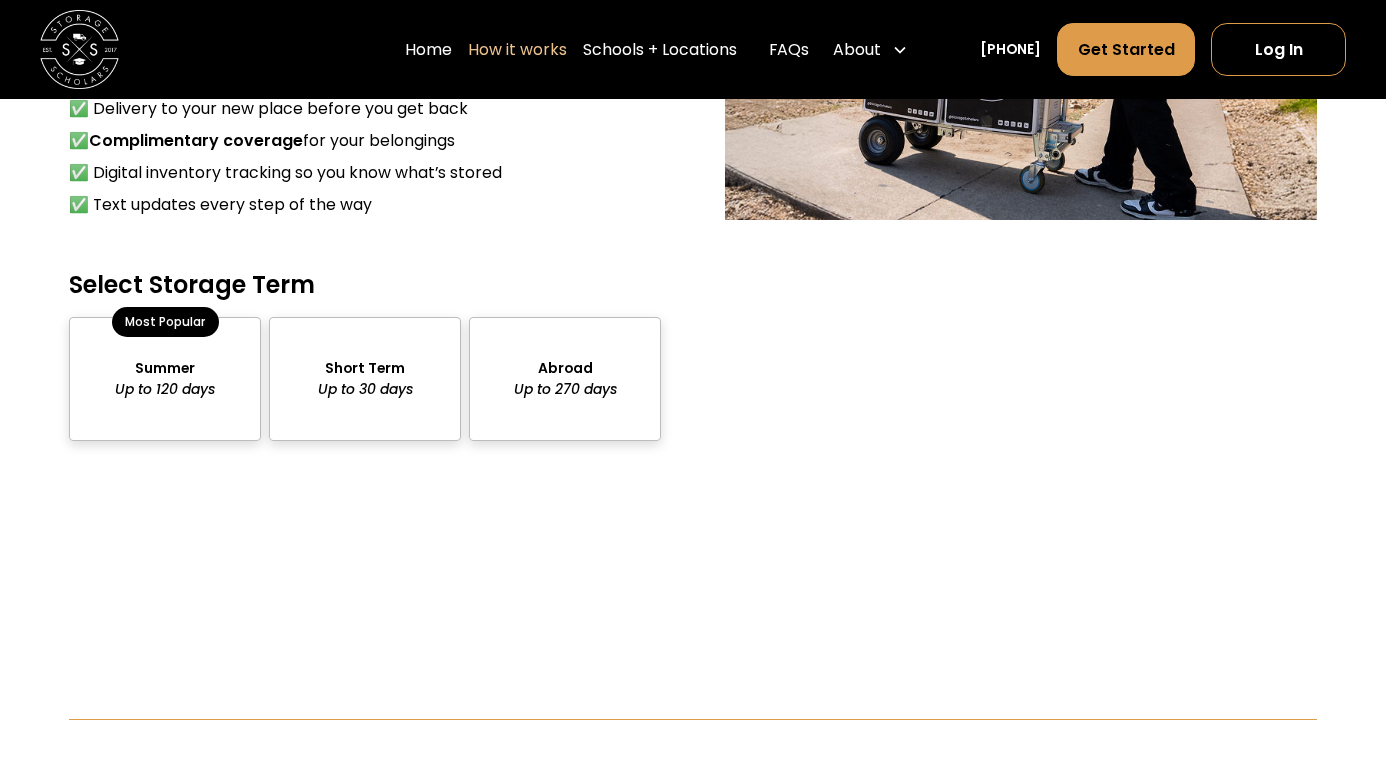 click at bounding box center (165, 379) 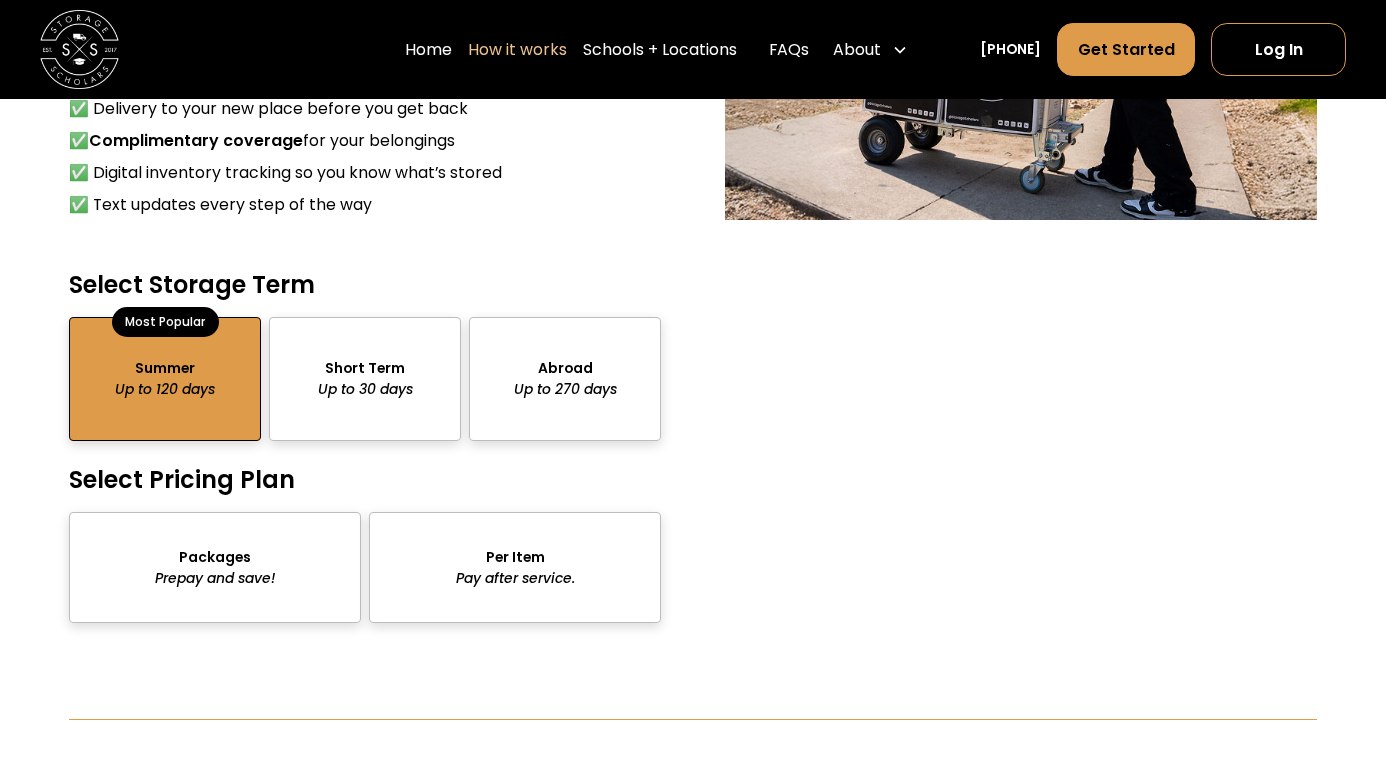 click at bounding box center (365, 379) 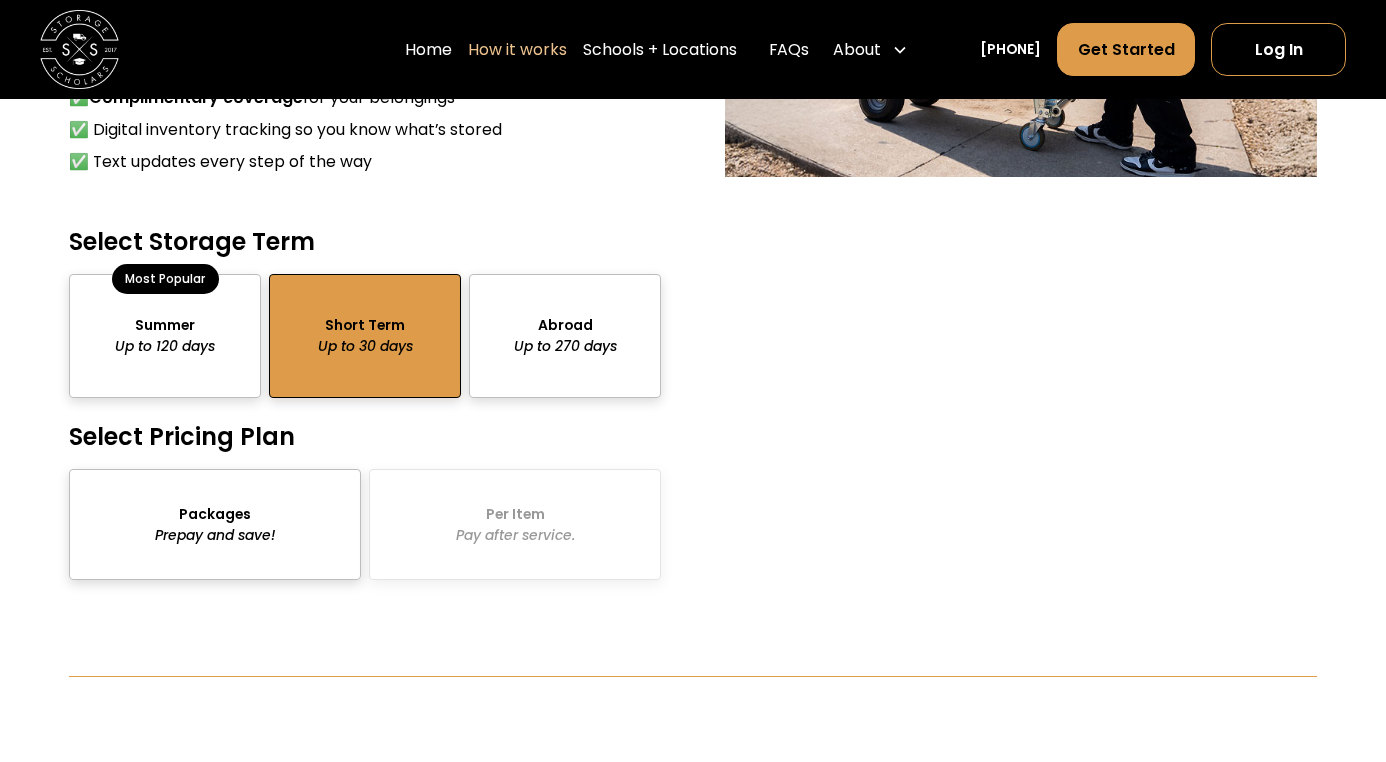 scroll, scrollTop: 1825, scrollLeft: 0, axis: vertical 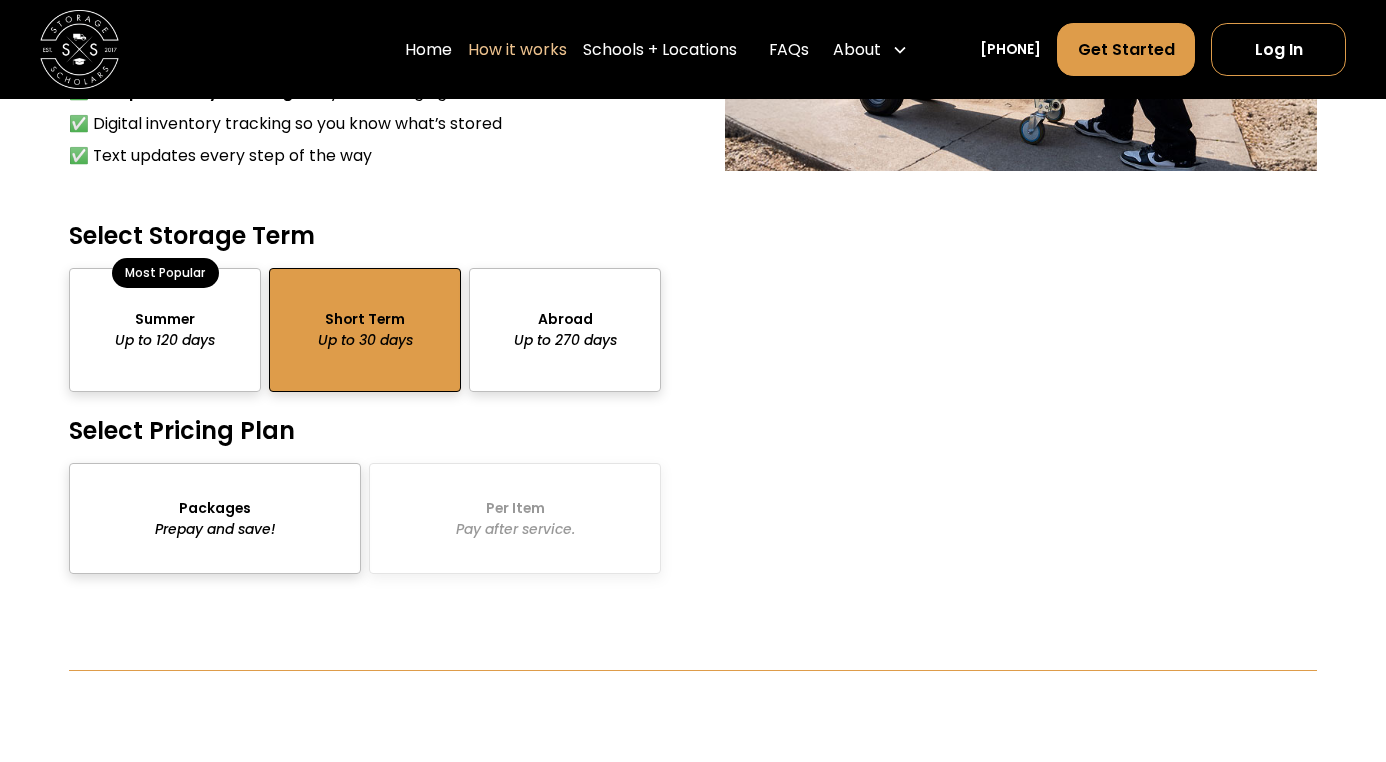 click on "Packages Prepay and save! Per Item Pay after service." at bounding box center [365, 519] 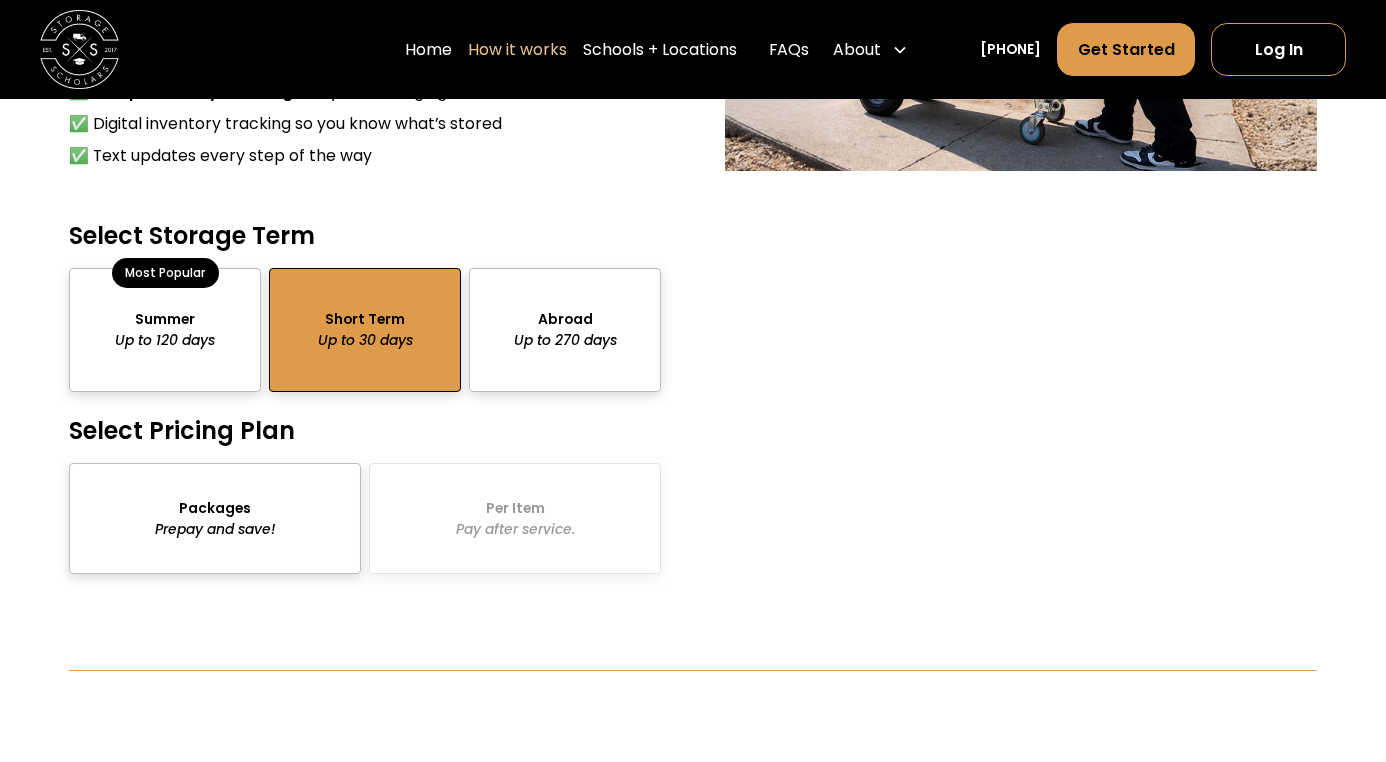 click at bounding box center [215, 519] 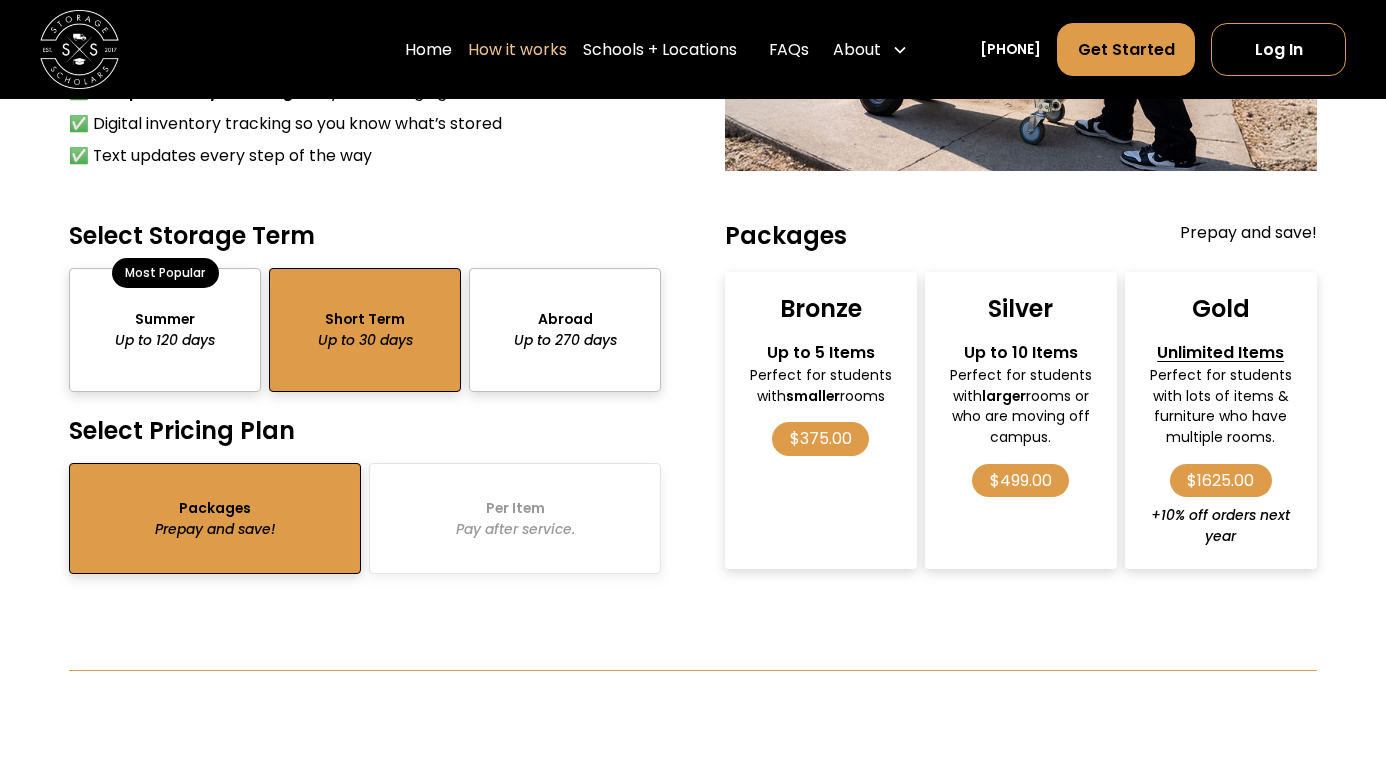 scroll, scrollTop: 927, scrollLeft: 0, axis: vertical 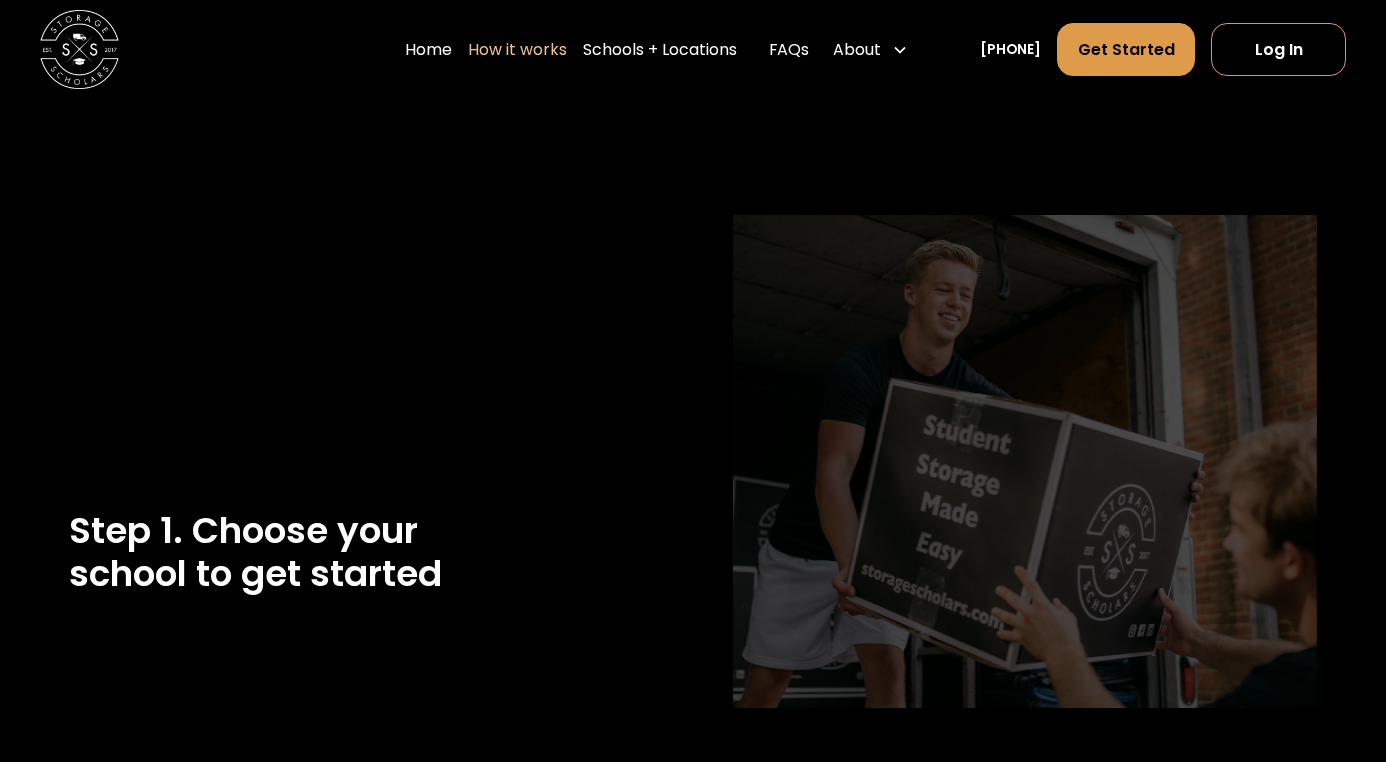 select on "**********" 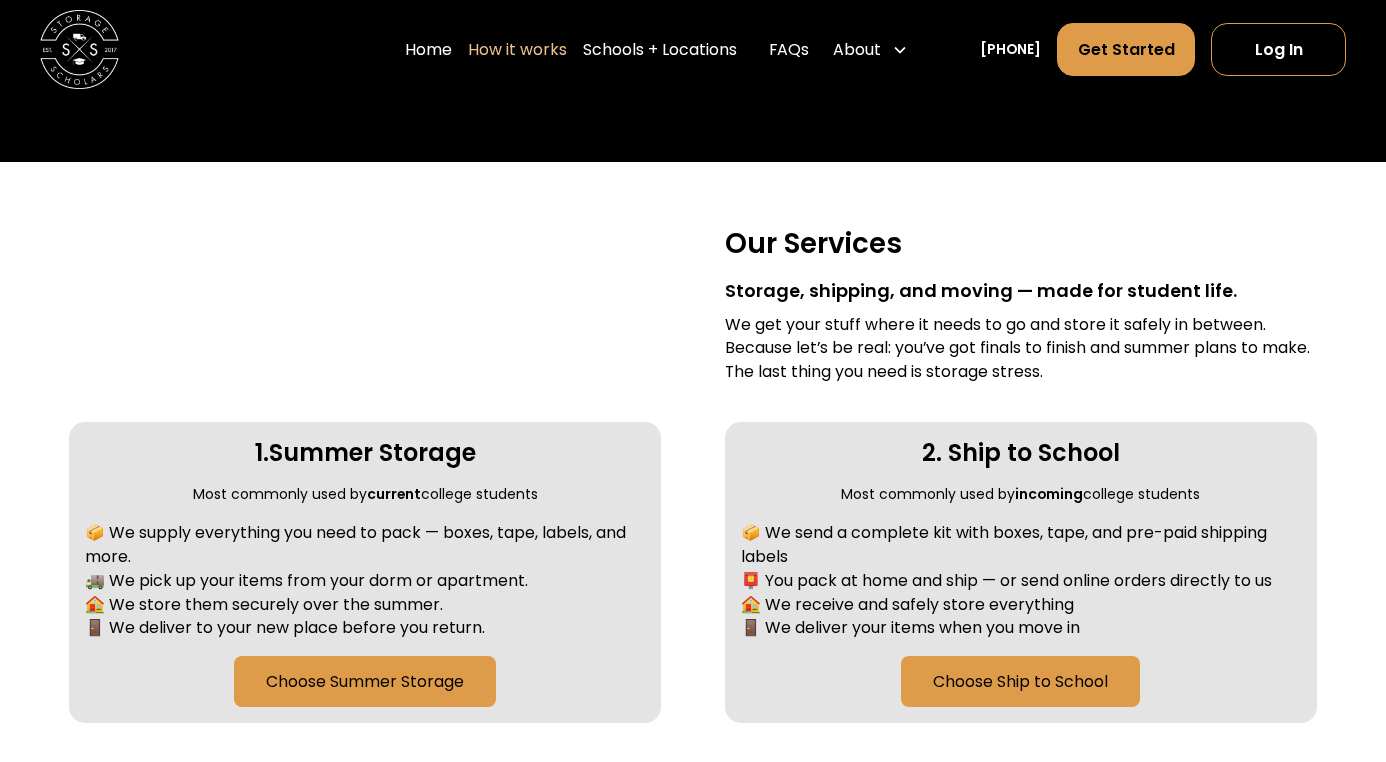 scroll, scrollTop: 0, scrollLeft: 0, axis: both 